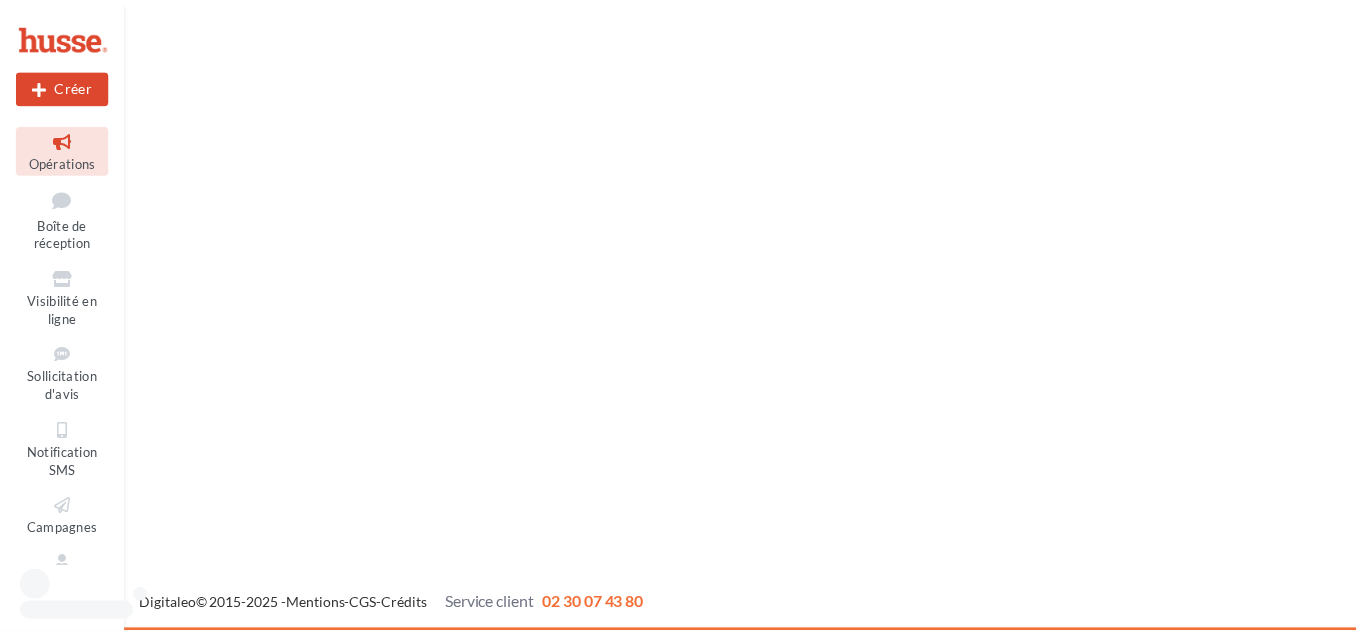 scroll, scrollTop: 0, scrollLeft: 0, axis: both 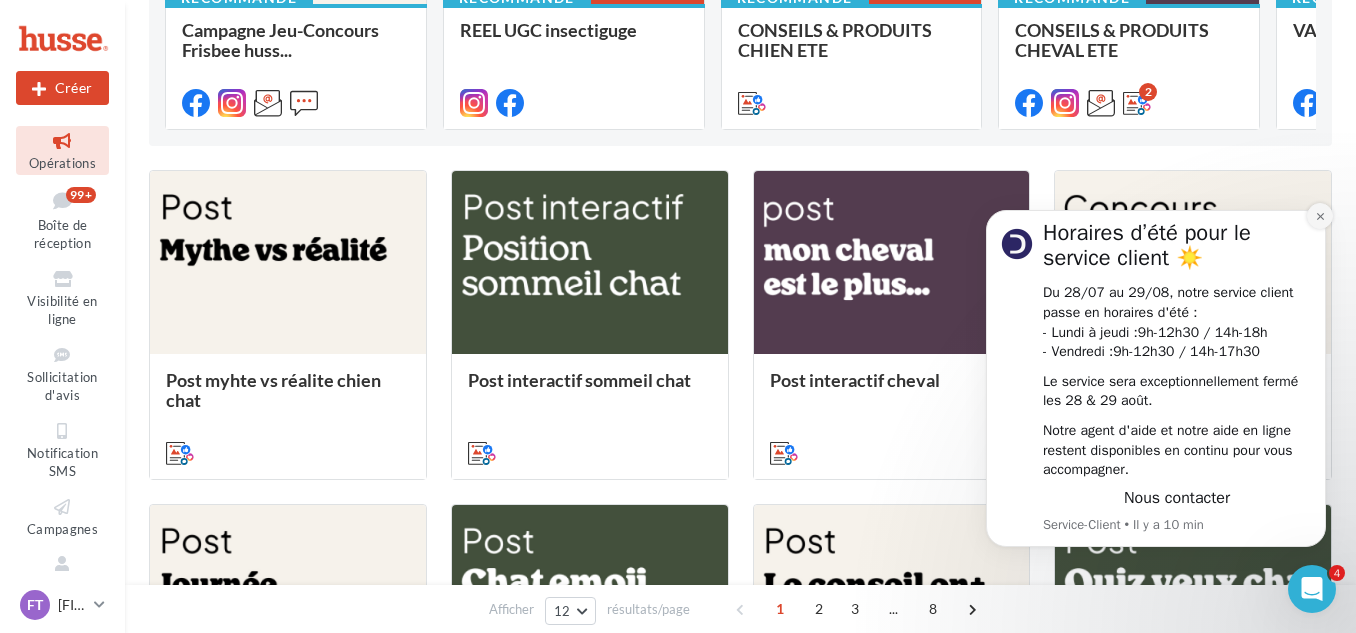 click 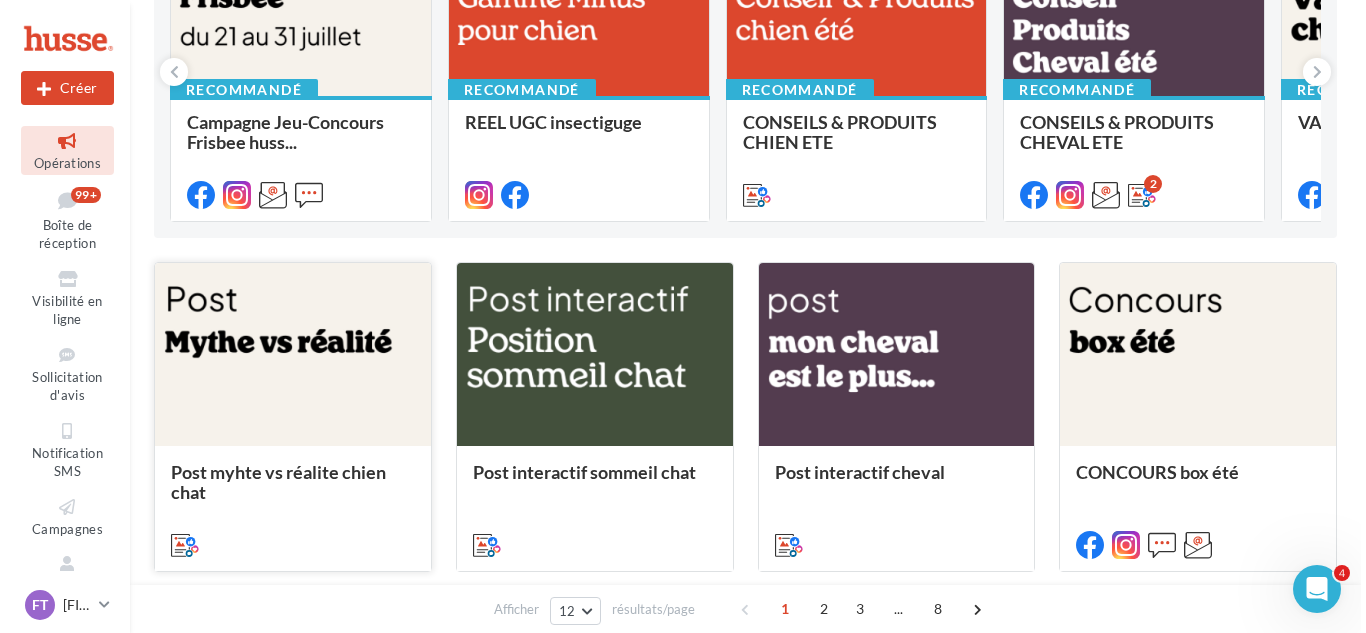 scroll, scrollTop: 300, scrollLeft: 0, axis: vertical 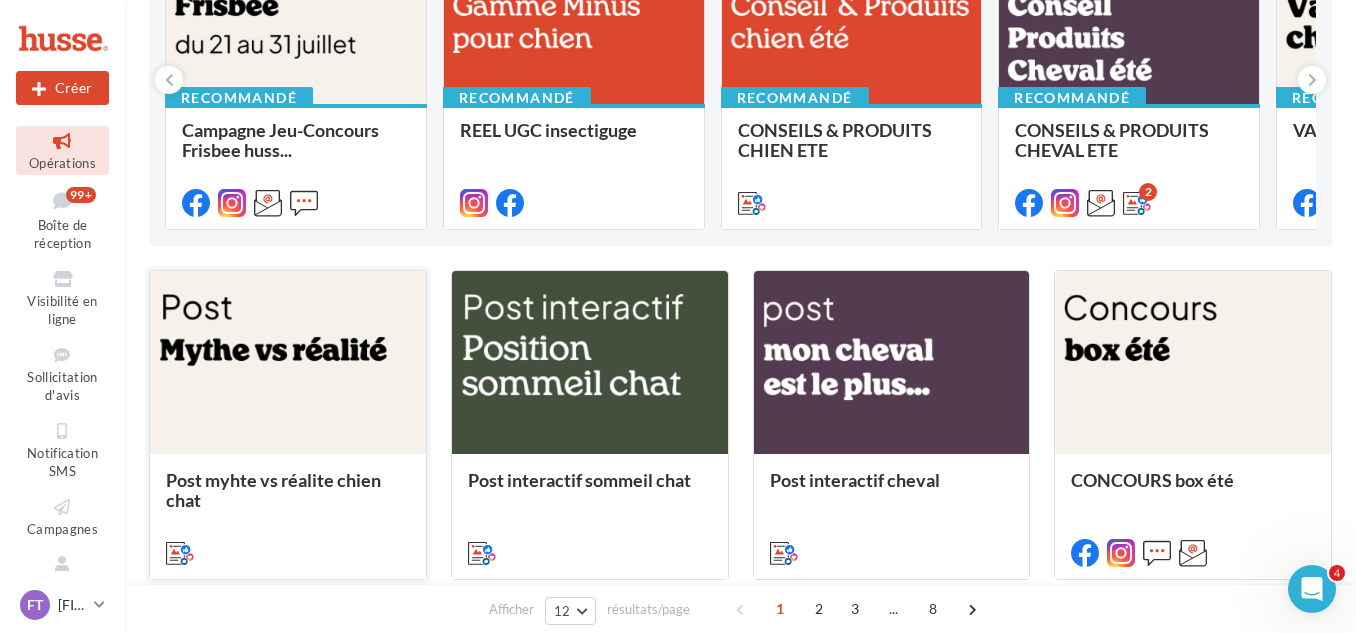 click at bounding box center [288, 363] 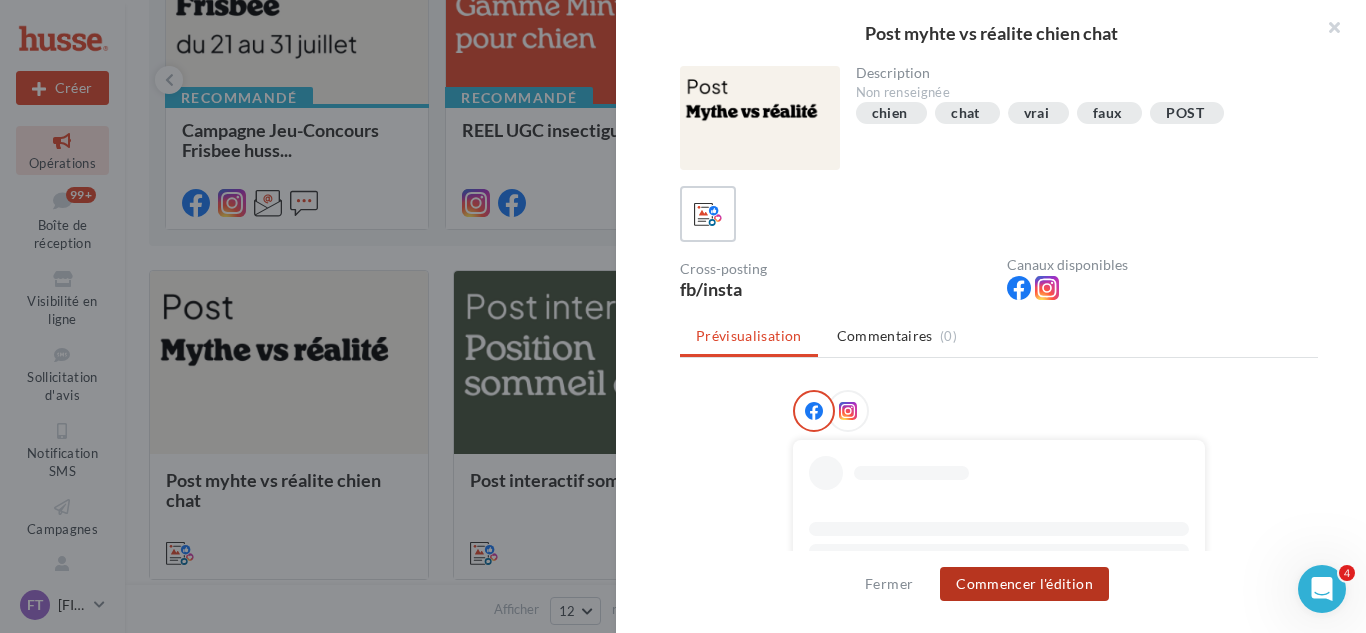 click on "Commencer l'édition" at bounding box center [1024, 584] 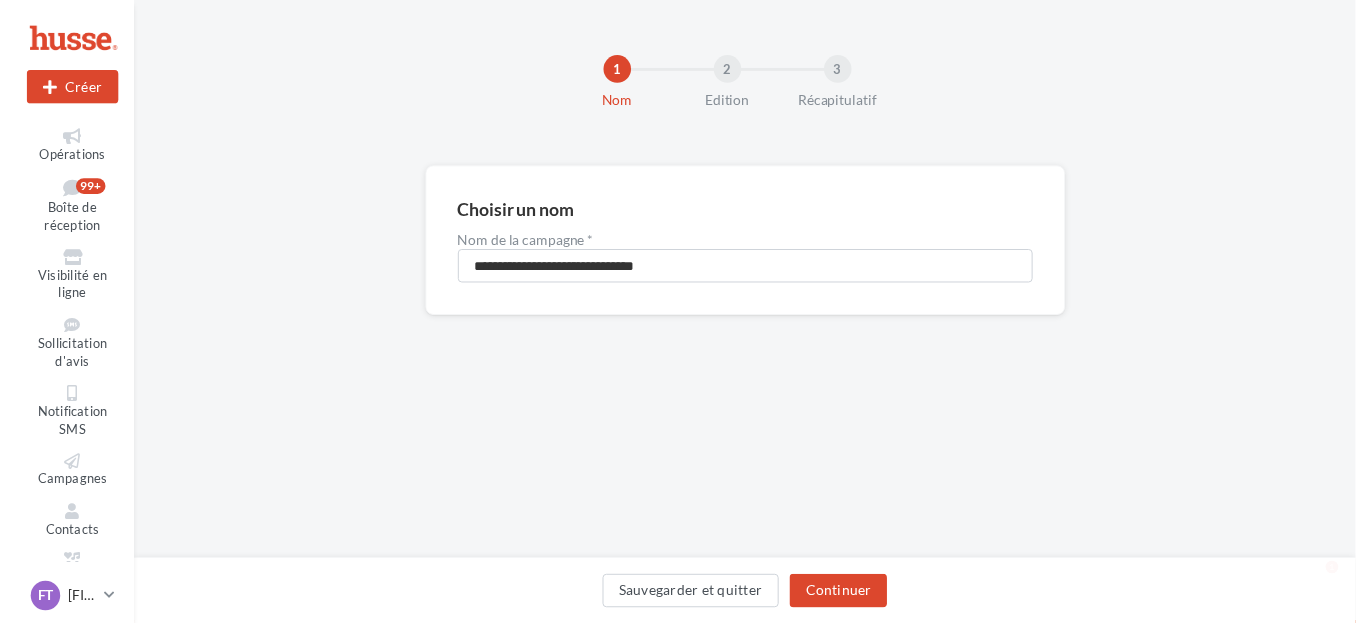 scroll, scrollTop: 0, scrollLeft: 0, axis: both 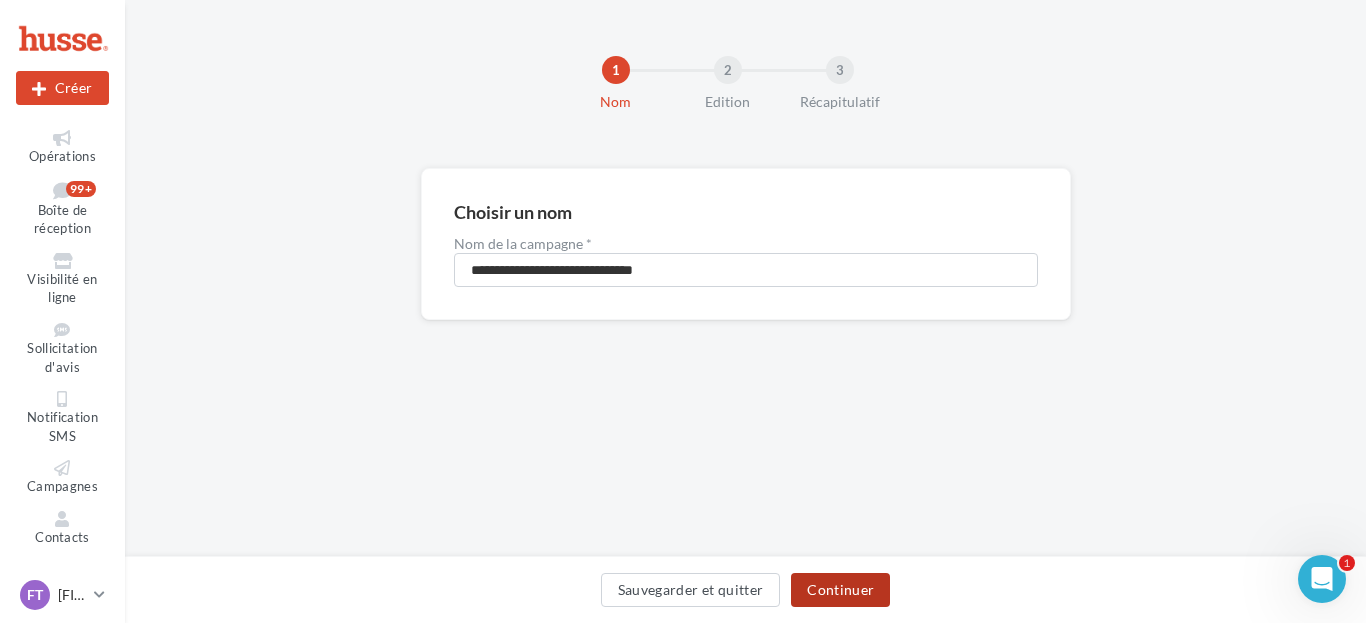click on "Continuer" at bounding box center [840, 590] 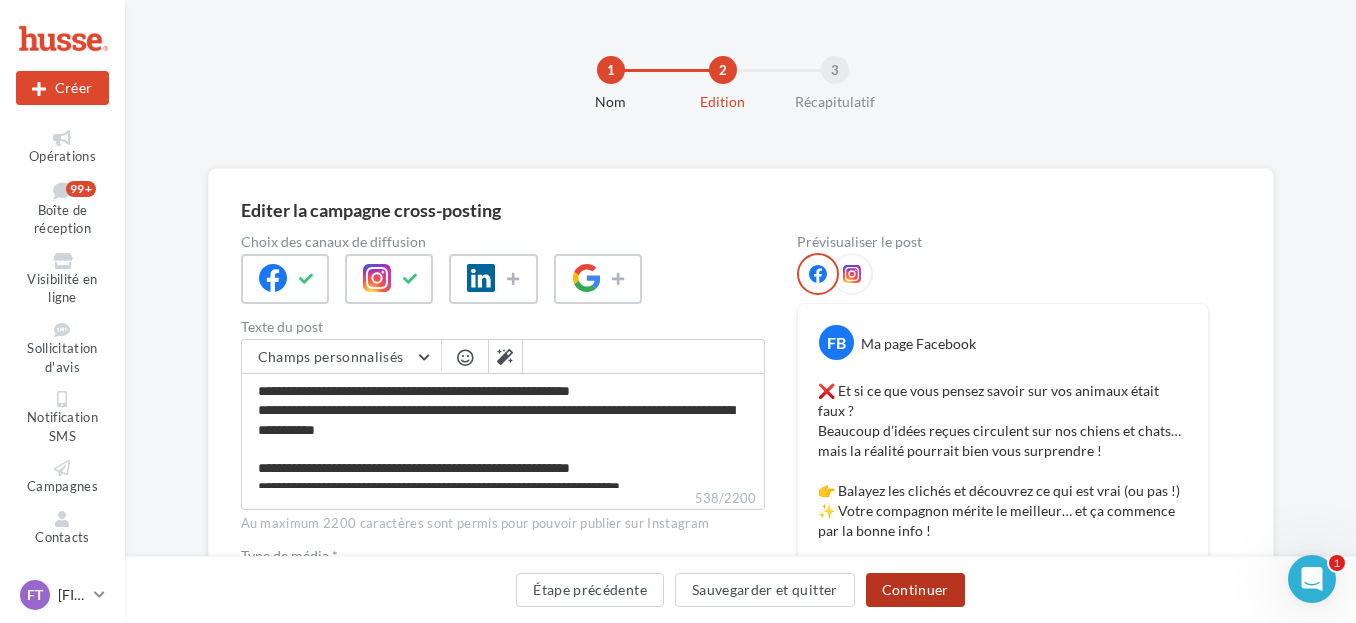 click on "Continuer" at bounding box center [915, 590] 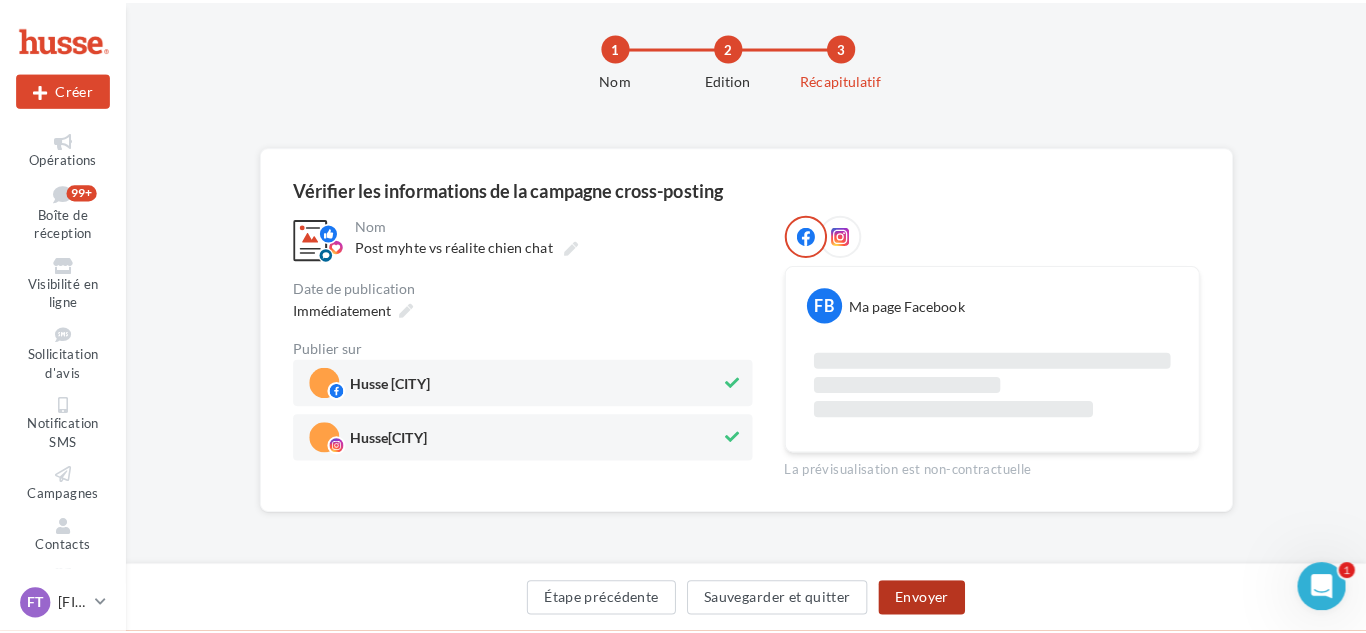 scroll, scrollTop: 208, scrollLeft: 0, axis: vertical 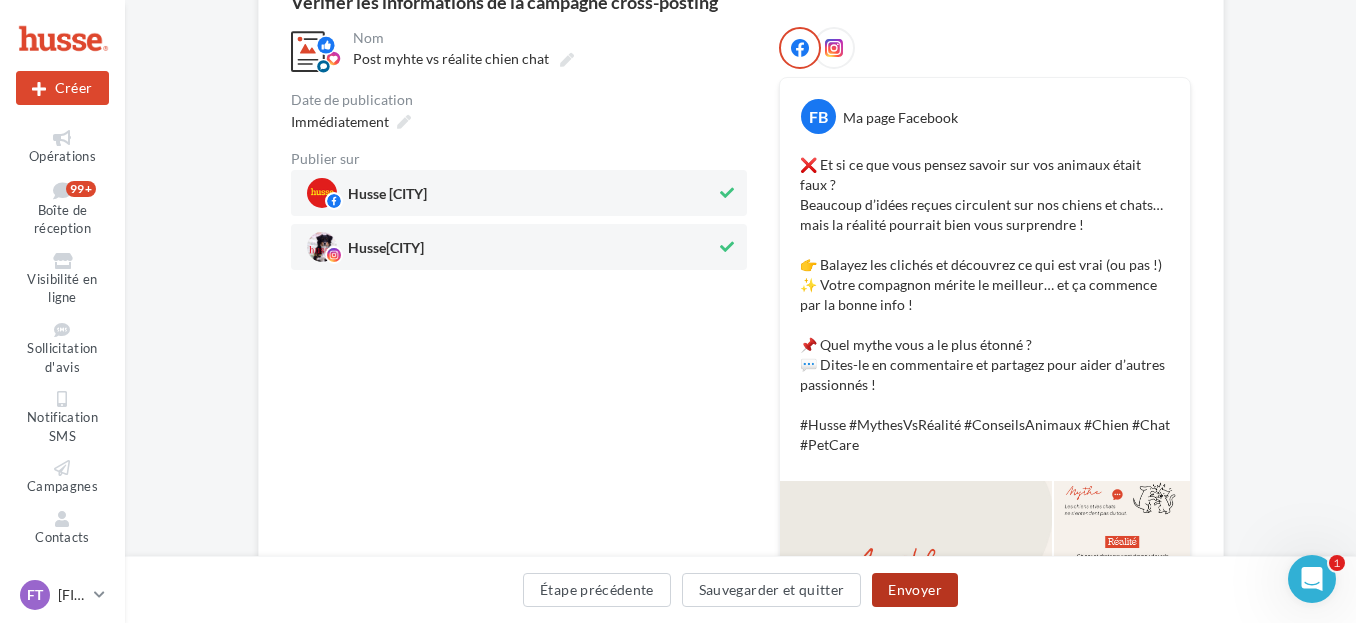 click on "Envoyer" at bounding box center (914, 590) 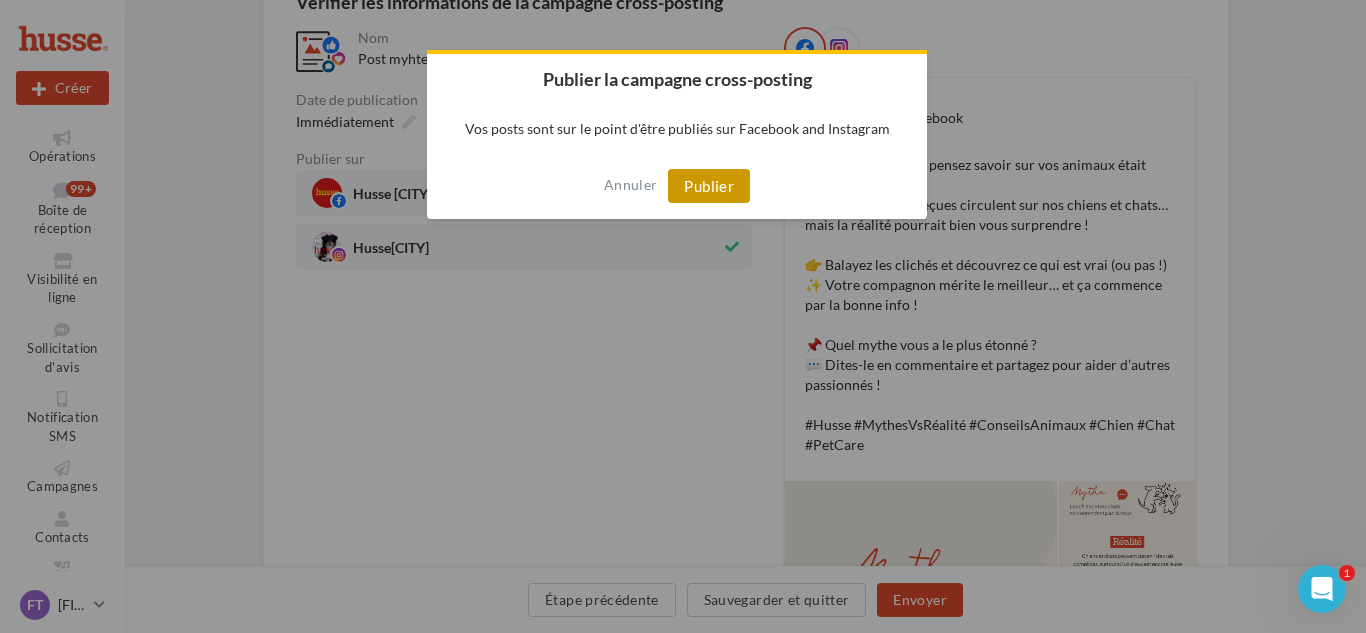 click on "Publier" at bounding box center (709, 186) 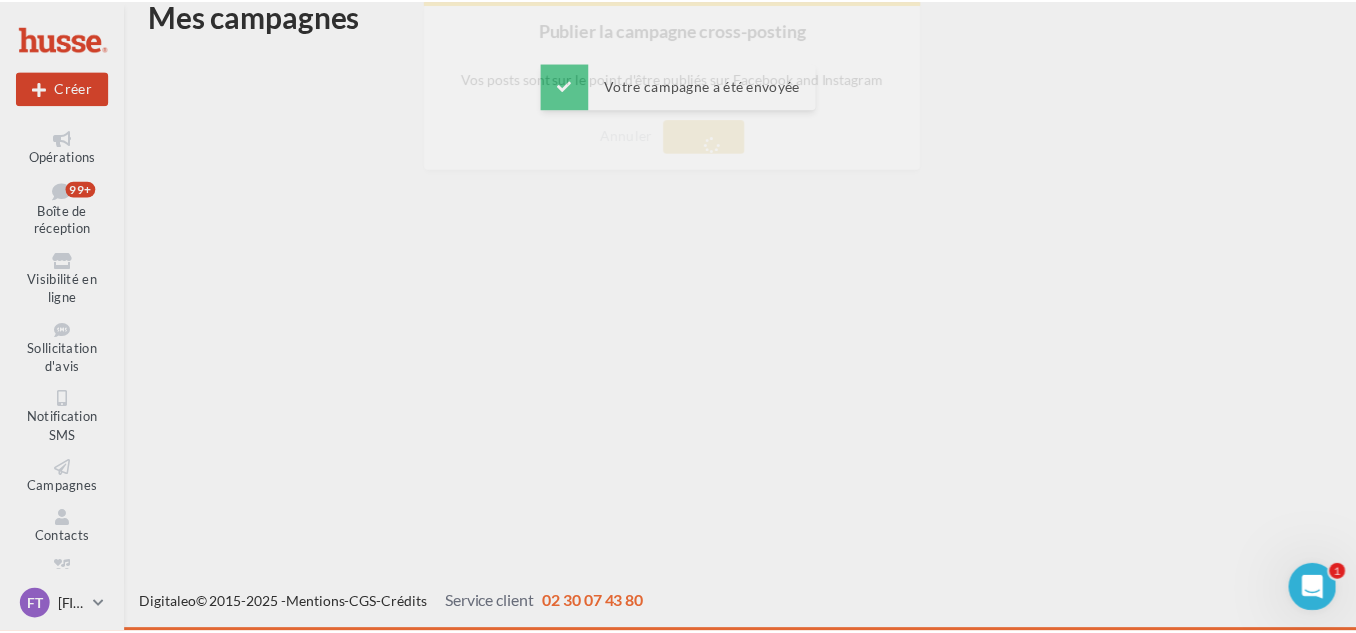 scroll, scrollTop: 32, scrollLeft: 0, axis: vertical 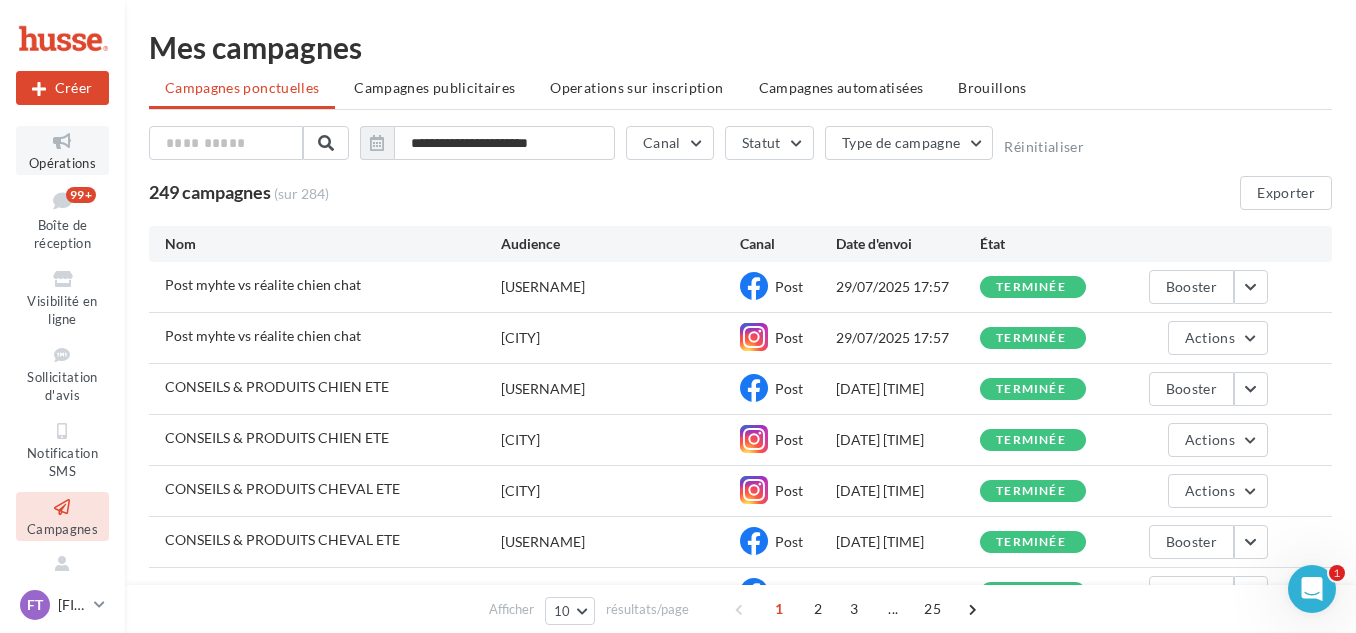 click at bounding box center (62, 141) 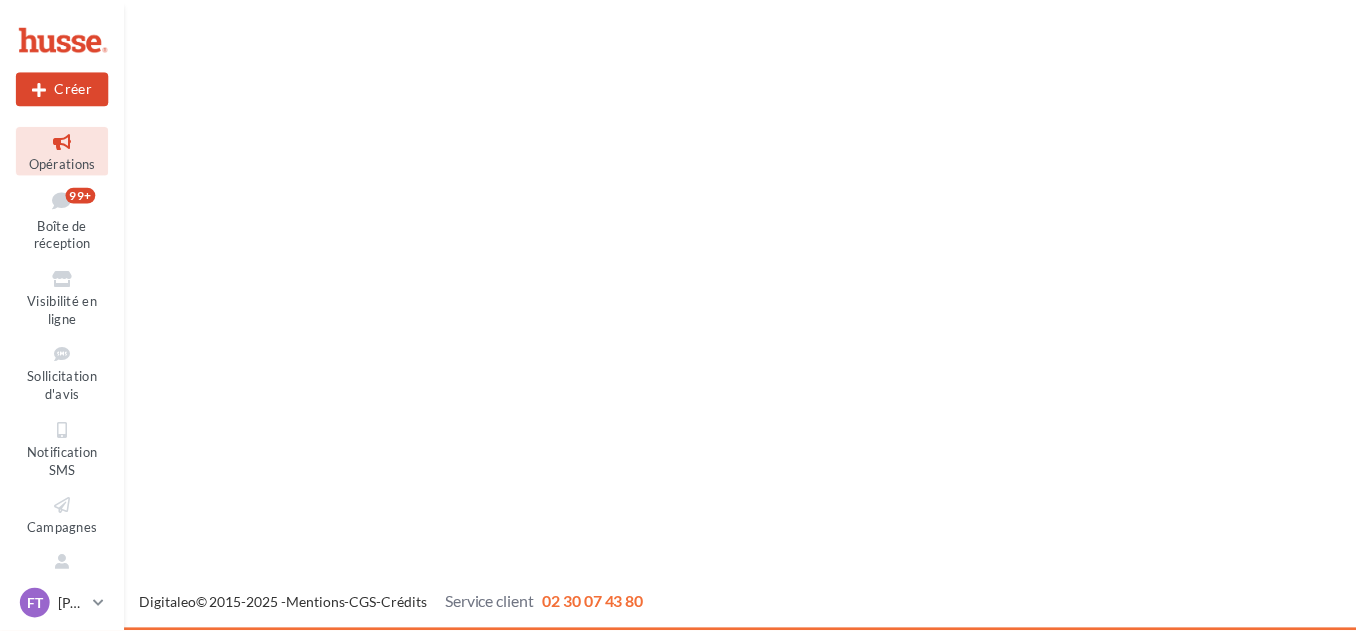 scroll, scrollTop: 0, scrollLeft: 0, axis: both 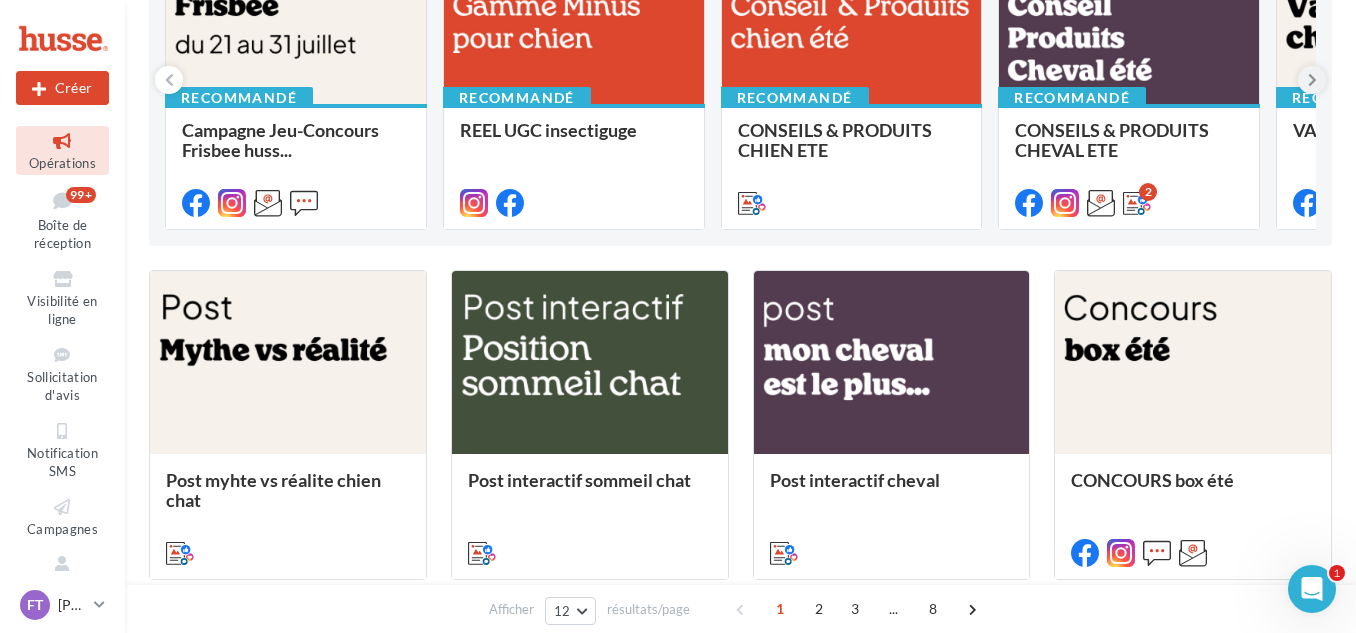 click at bounding box center (1312, 80) 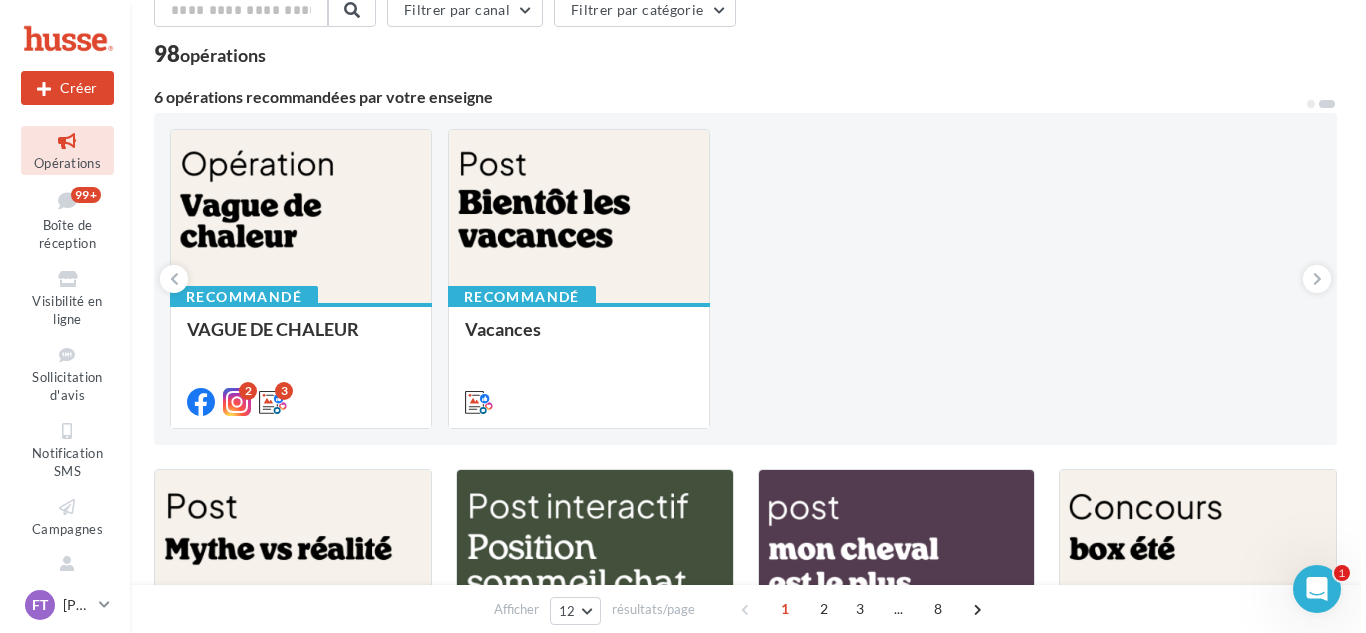 scroll, scrollTop: 100, scrollLeft: 0, axis: vertical 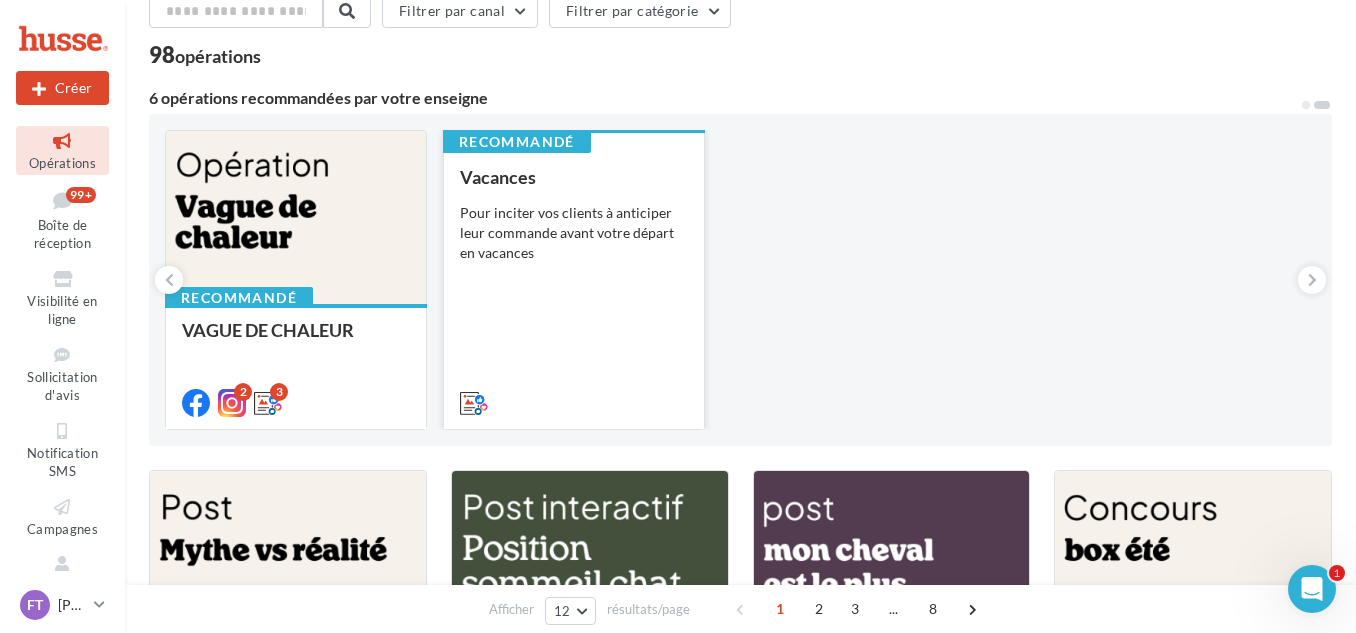 click on "Pour inciter vos clients à anticiper leur commande avant votre départ en vacances" at bounding box center (574, 233) 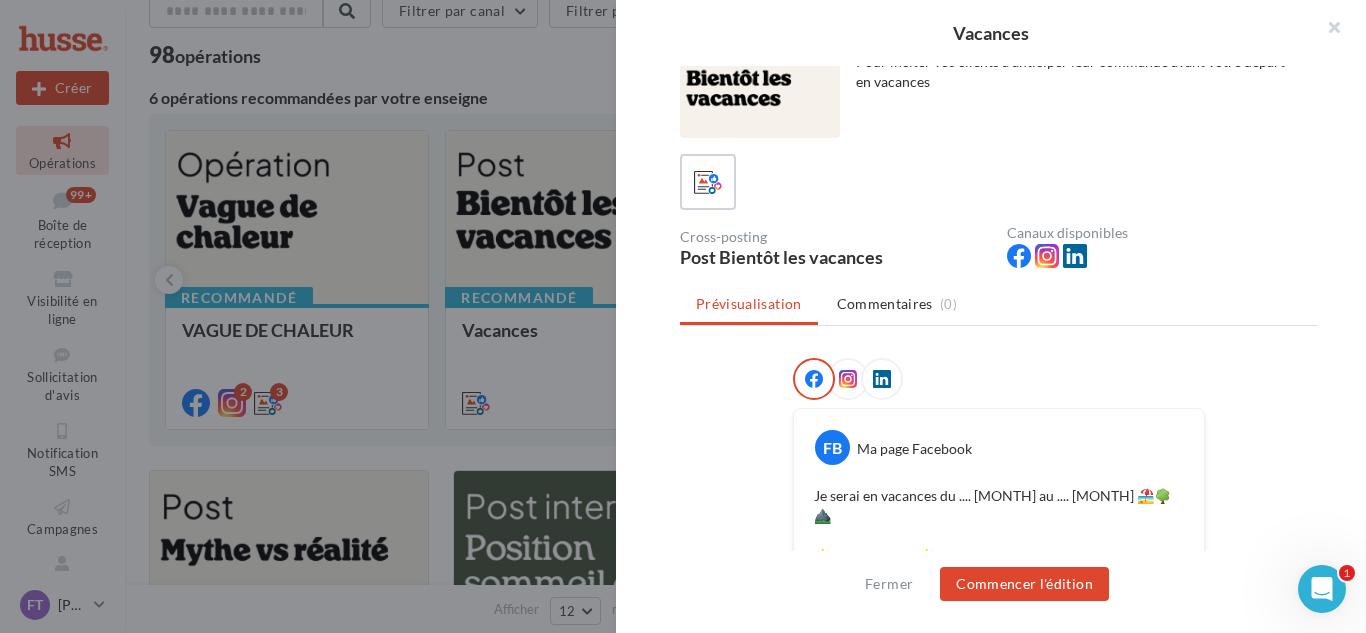scroll, scrollTop: 0, scrollLeft: 0, axis: both 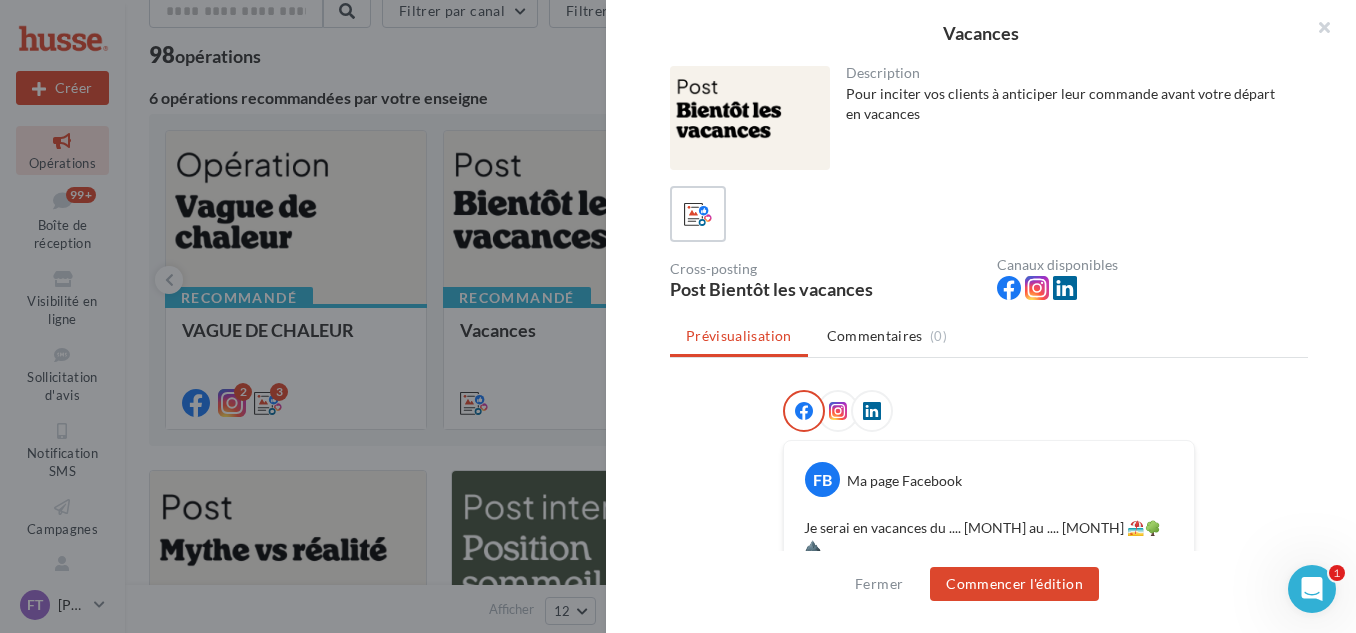 click on "Vacances
Description
Pour inciter vos clients à anticiper leur commande avant votre départ en vacances
Cross-posting
Post Bientôt les vacances
Canaux disponibles
Prévisualisation
Commentaires
(0)
FB
Ma page Facebook
Je serai en vacances du .... août au .... 🏖️🌳⛰️ 🌟 ANTICIPEZ ! 🌟 Pour éviter toute rupture de stock pour vos chiens, chats et chevaux, merci de : 1 - Évaluer vos besoins. 2 - Commander très rapidement. Ne laissez pas vos compagnons sans leurs produits favoris ! ❤️ Franck" at bounding box center (740, 1529) 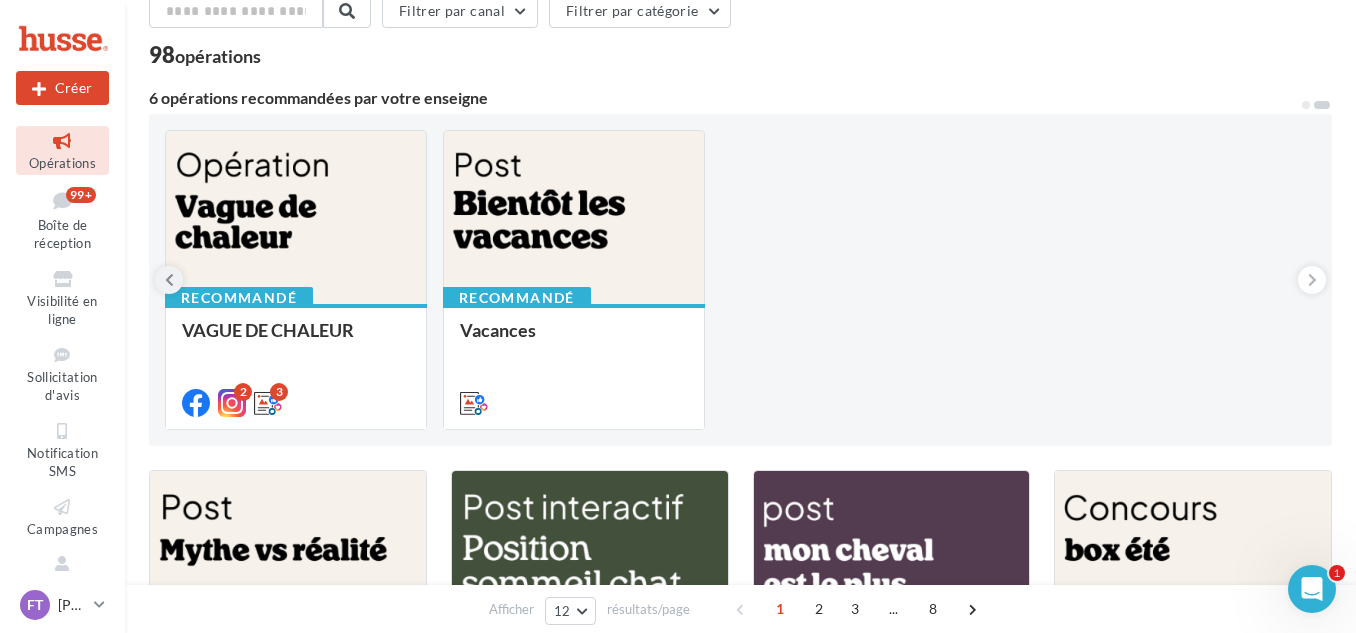 click at bounding box center [169, 280] 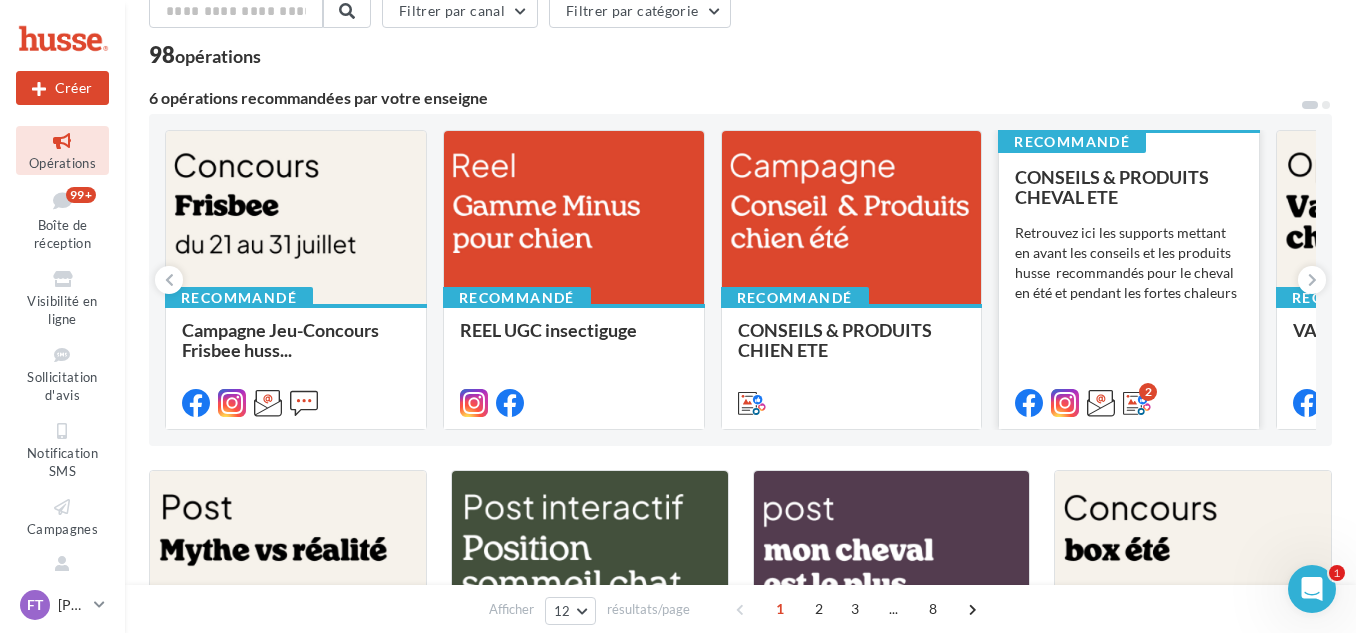 click on "Retrouvez ici les supports mettant en avant les conseils et les produits husse  recommandés pour le cheval en été et pendant les fortes chaleurs" at bounding box center (1129, 263) 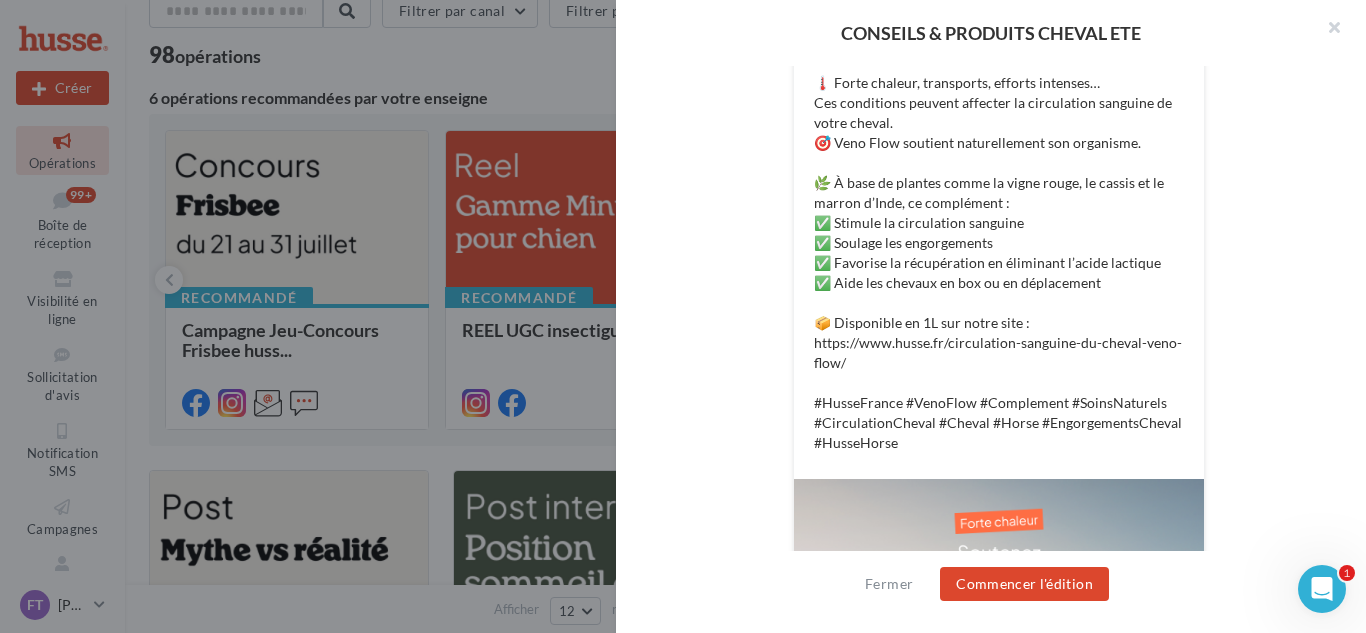 scroll, scrollTop: 702, scrollLeft: 0, axis: vertical 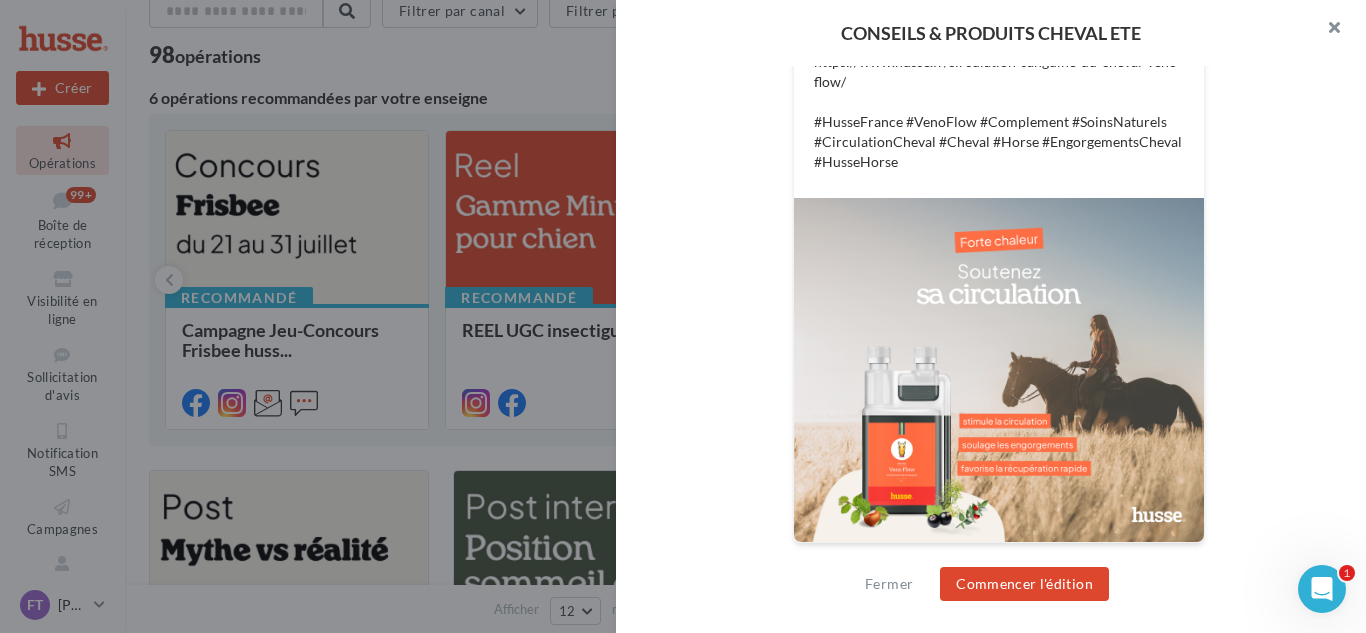 click at bounding box center [1326, 30] 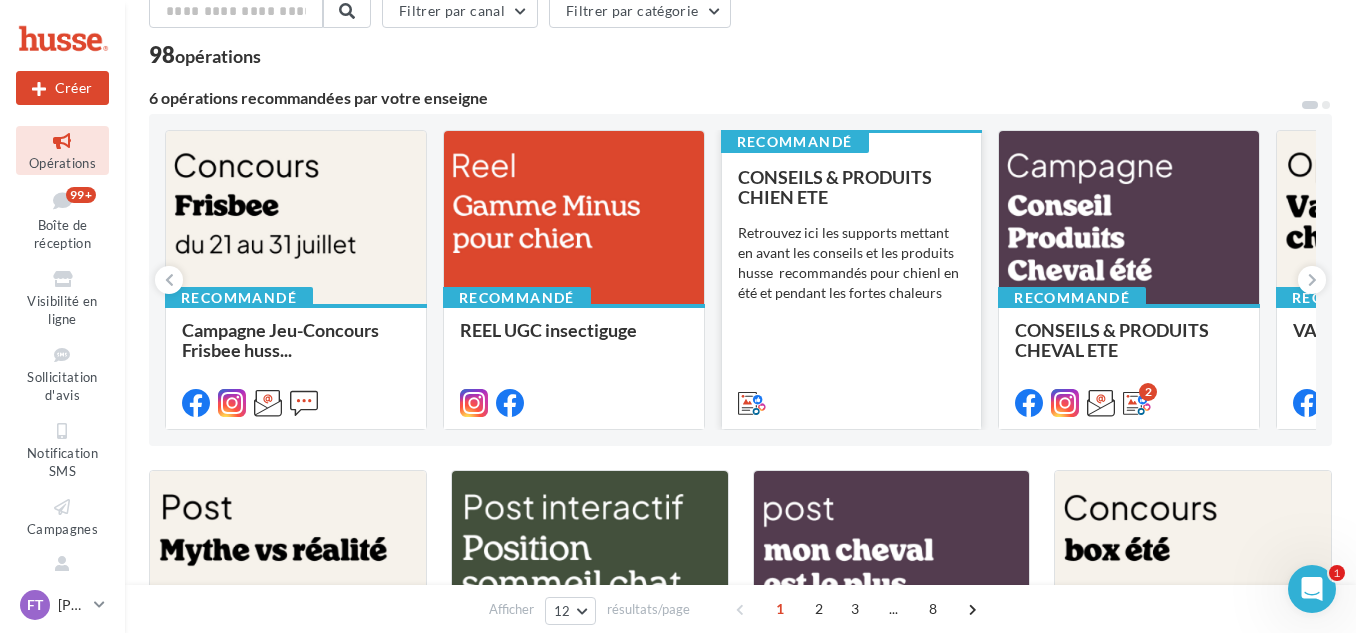click on "Retrouvez ici les supports mettant en avant les conseils et les produits husse  recommandés pour chienl en été et pendant les fortes chaleurs" at bounding box center (852, 263) 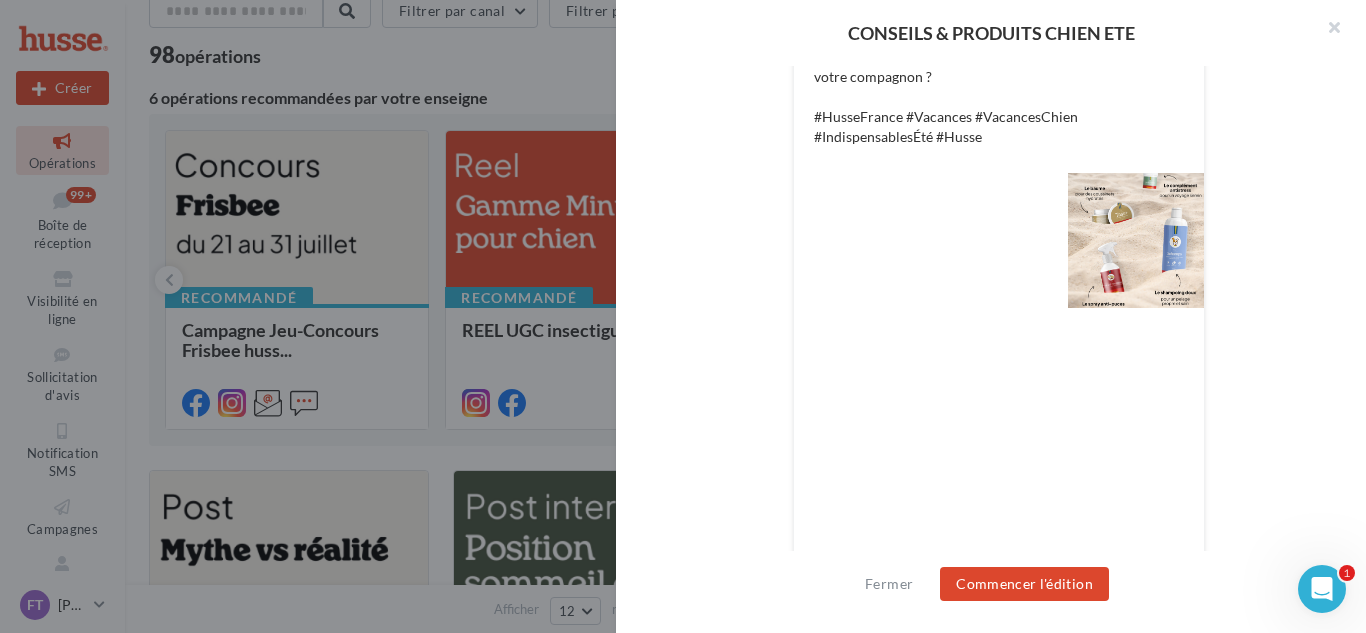 scroll, scrollTop: 800, scrollLeft: 0, axis: vertical 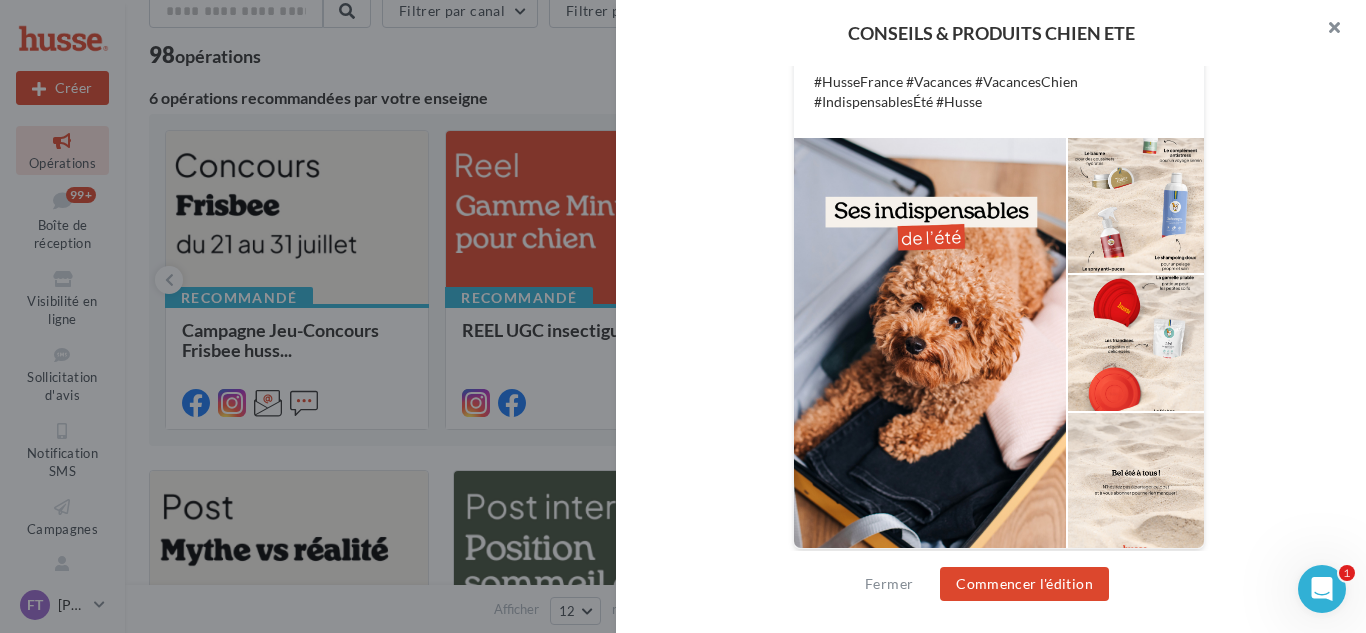 click at bounding box center [1326, 30] 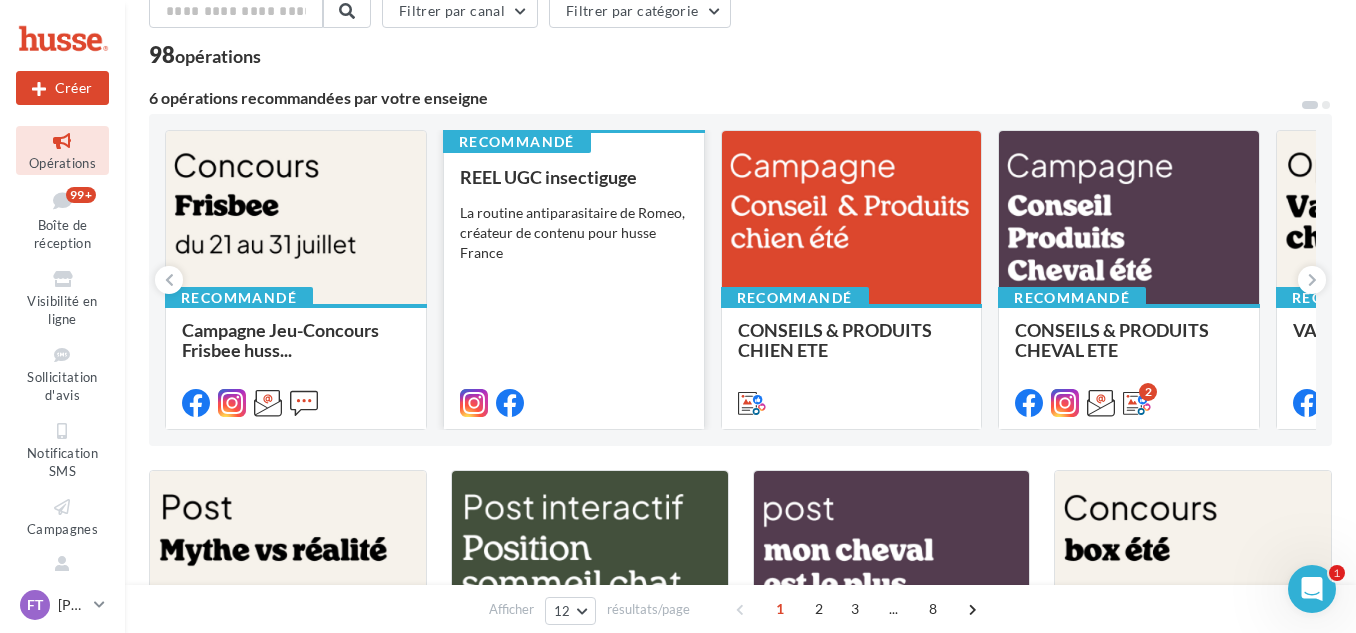 click on "La routine antiparasitaire de Romeo, créateur de contenu pour husse France" at bounding box center [574, 233] 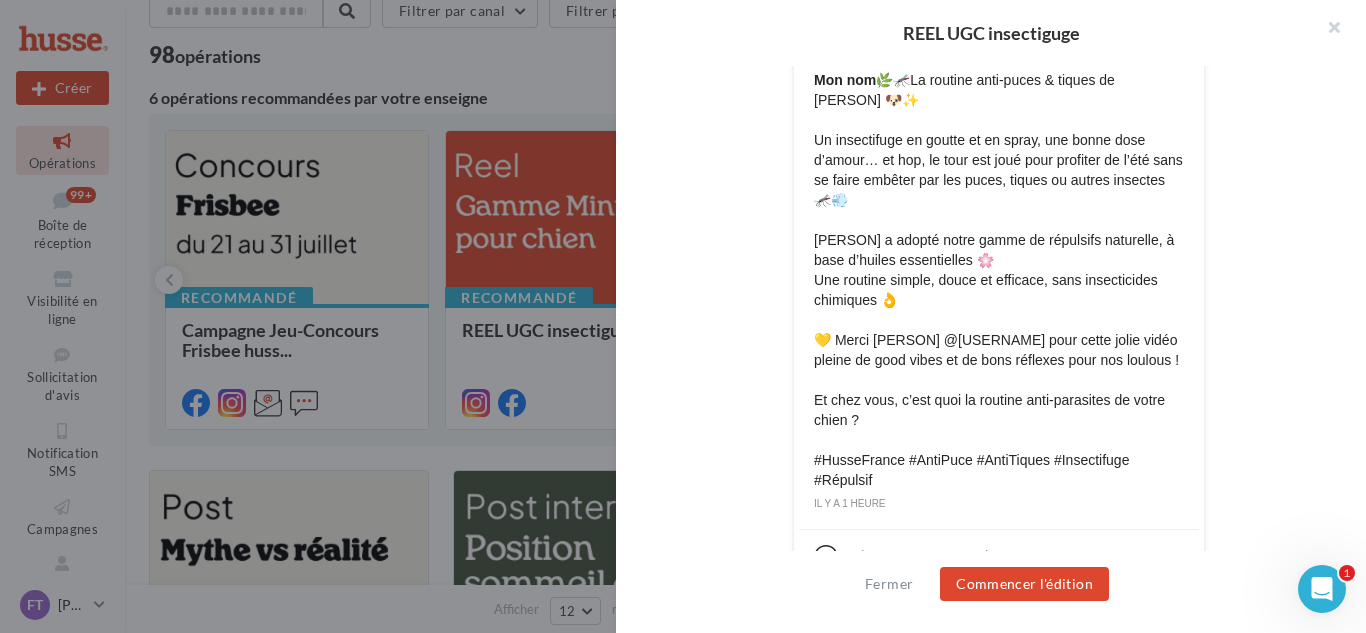 scroll, scrollTop: 500, scrollLeft: 0, axis: vertical 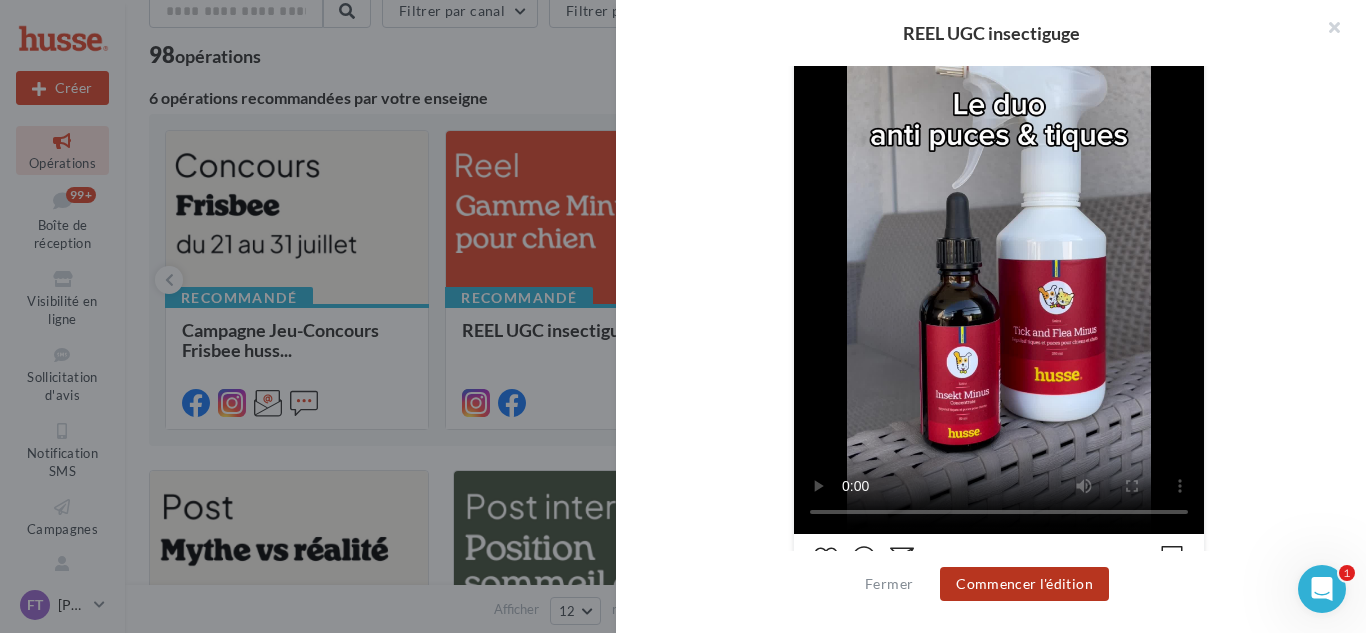 click on "Commencer l'édition" at bounding box center (1024, 584) 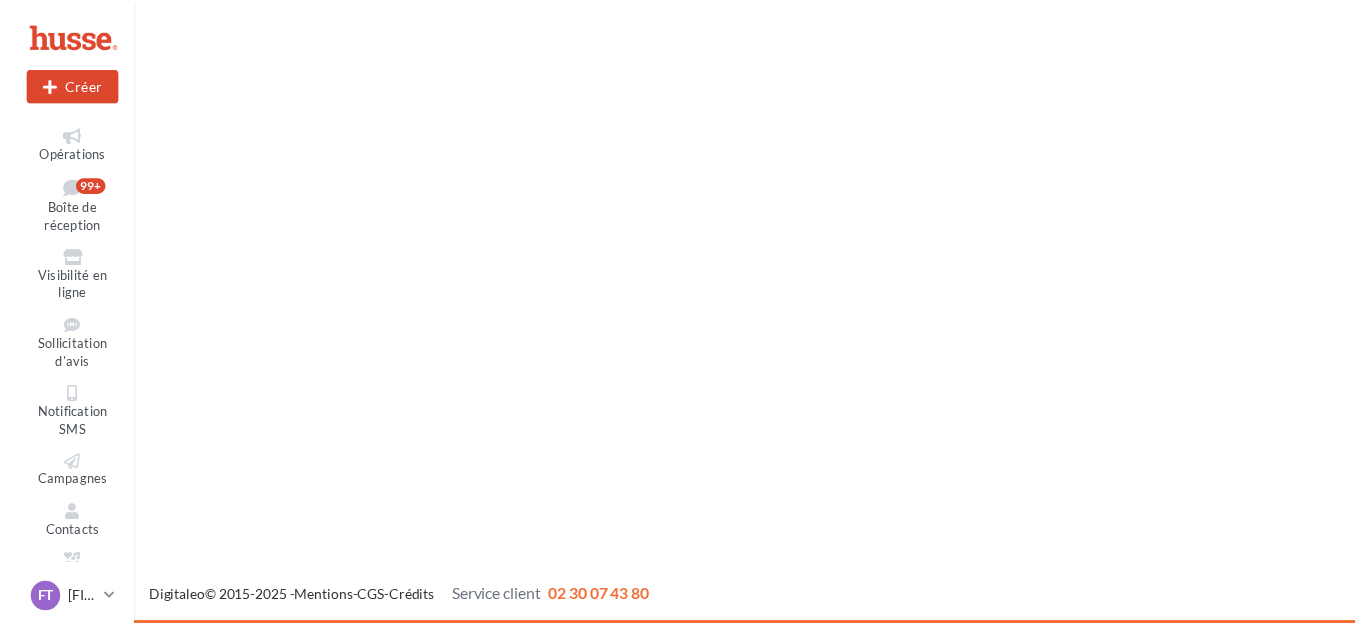 scroll, scrollTop: 0, scrollLeft: 0, axis: both 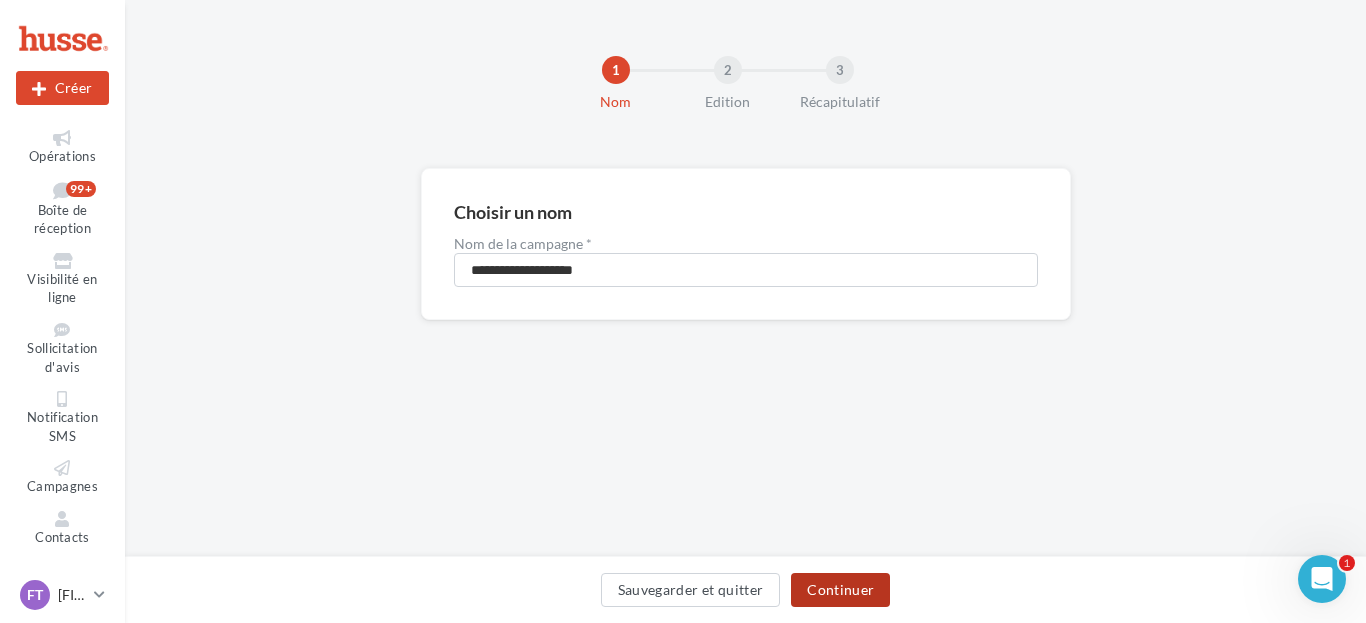 click on "Continuer" at bounding box center [840, 590] 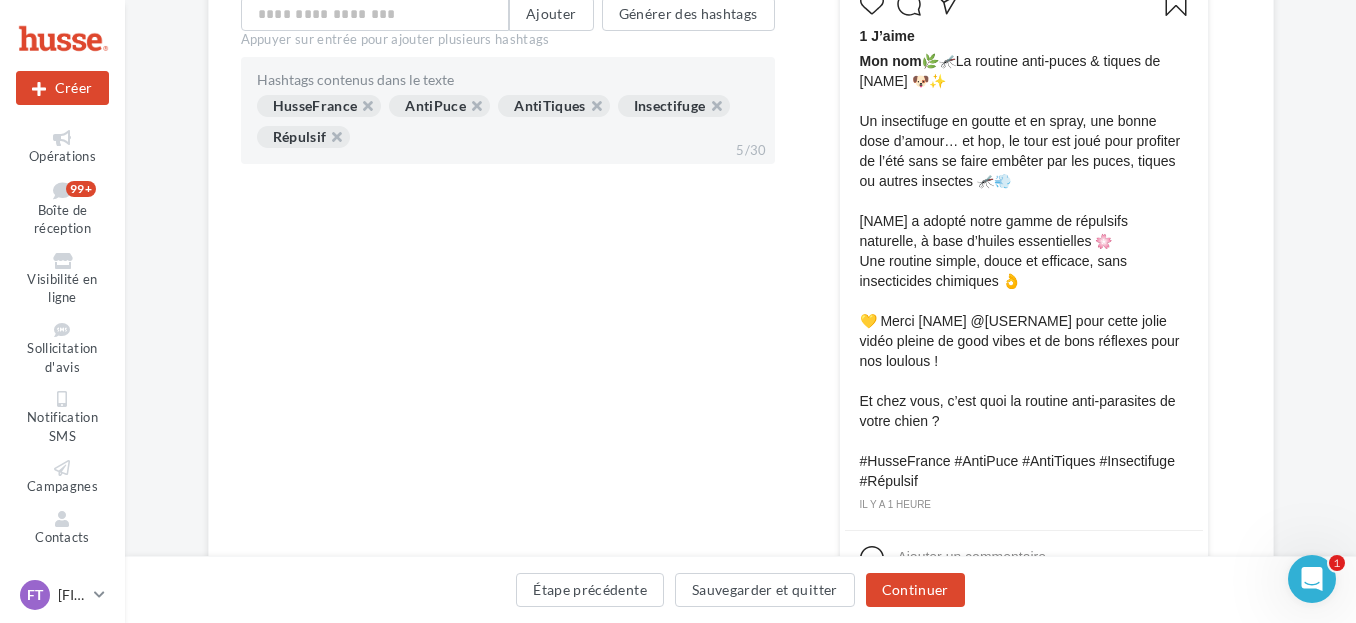 scroll, scrollTop: 900, scrollLeft: 0, axis: vertical 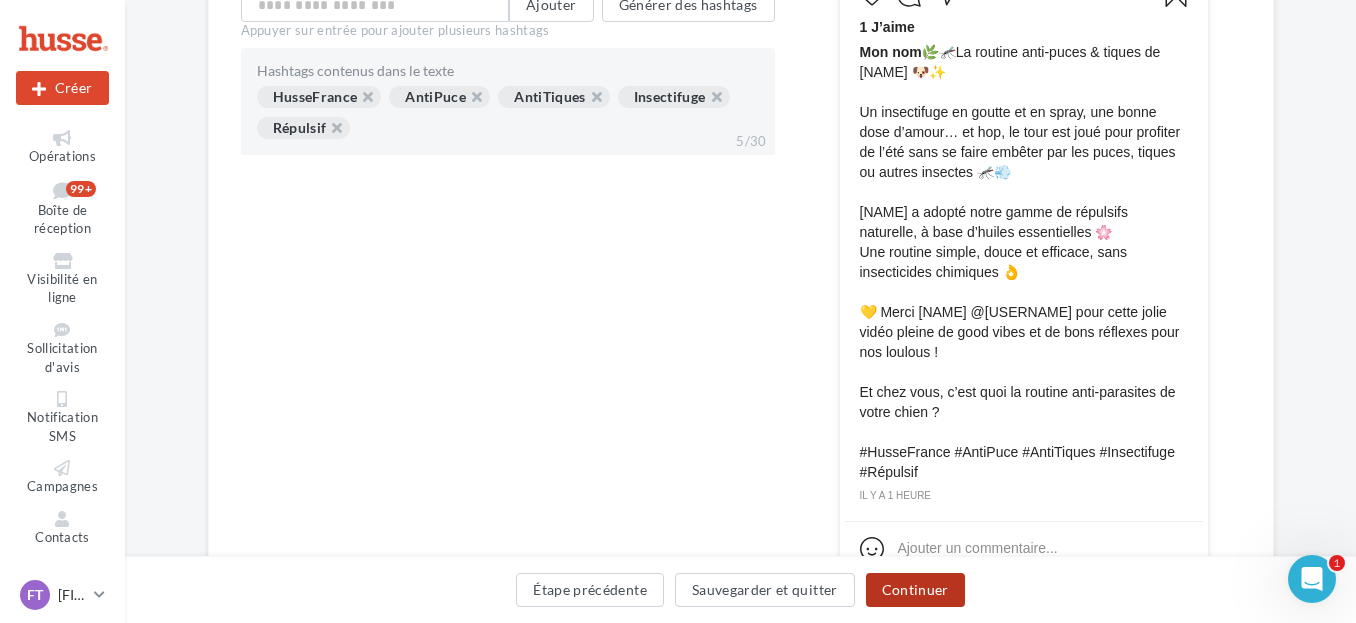 click on "Continuer" at bounding box center (915, 590) 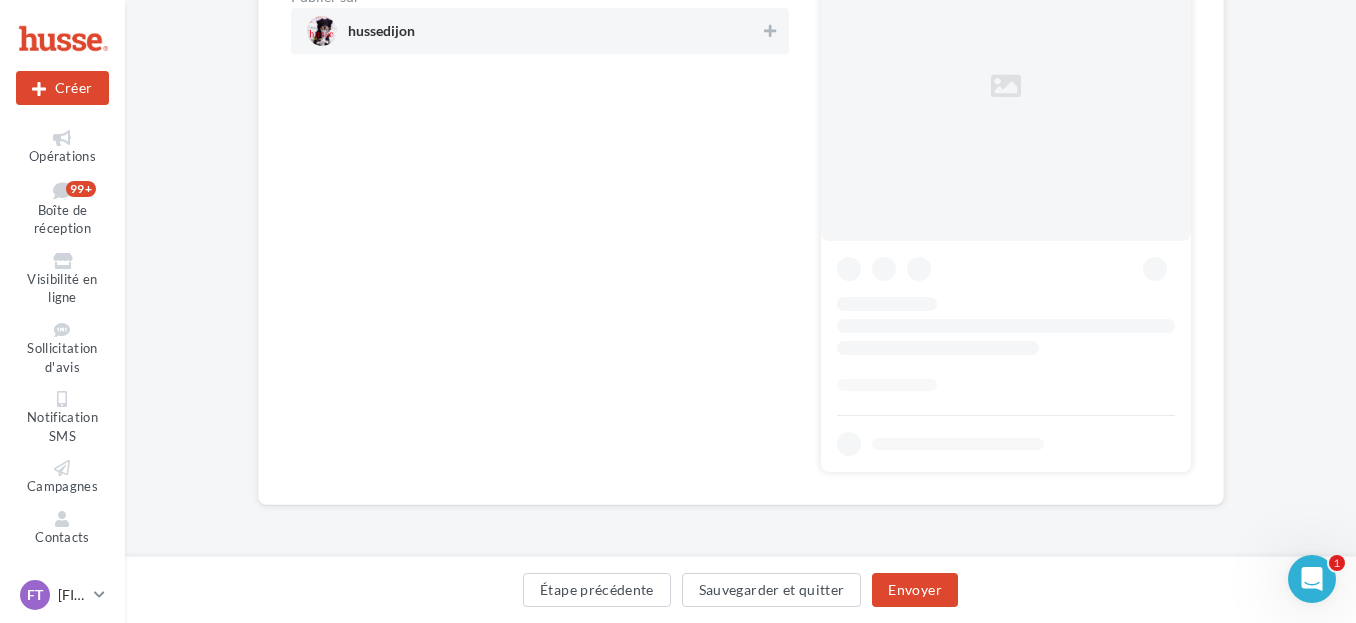 scroll, scrollTop: 0, scrollLeft: 0, axis: both 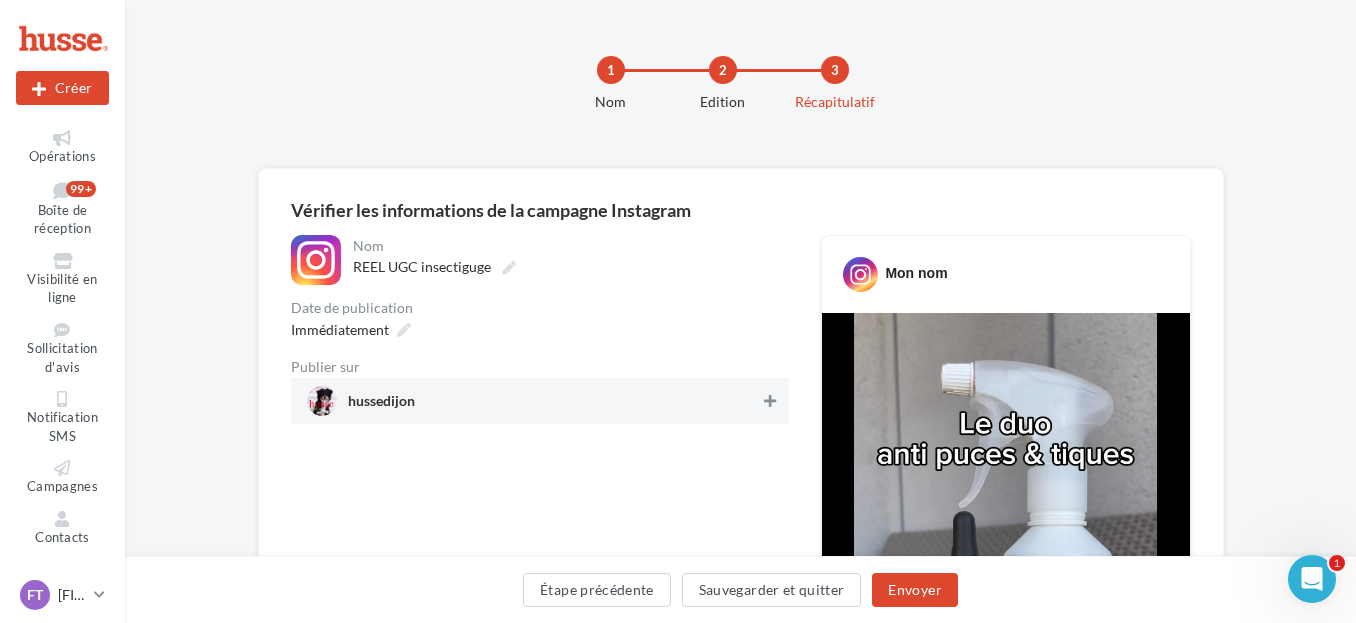 click at bounding box center [770, 401] 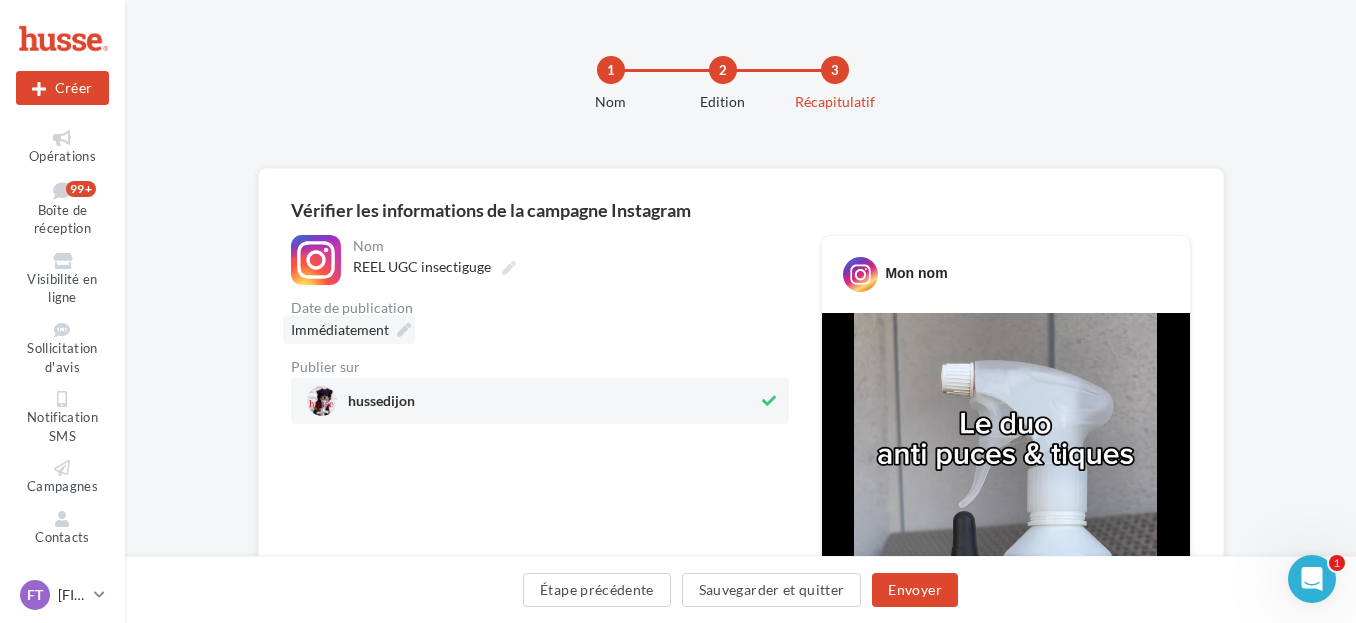click on "Immédiatement" at bounding box center (349, 329) 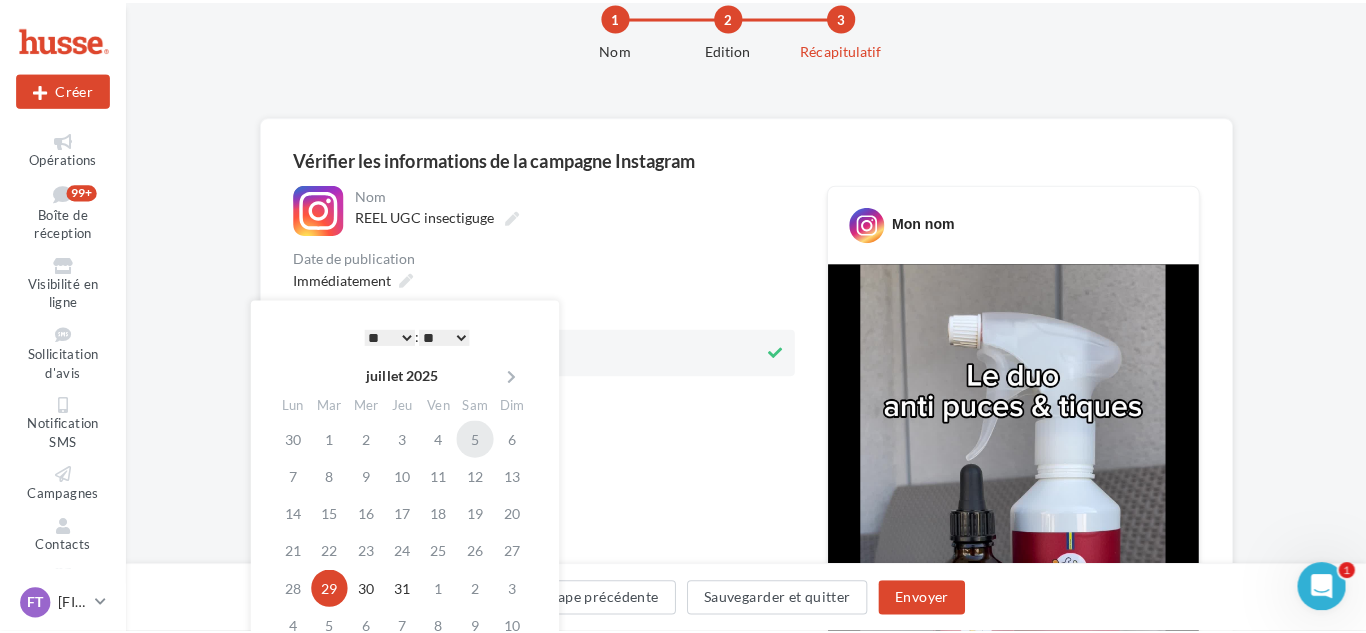 scroll, scrollTop: 100, scrollLeft: 0, axis: vertical 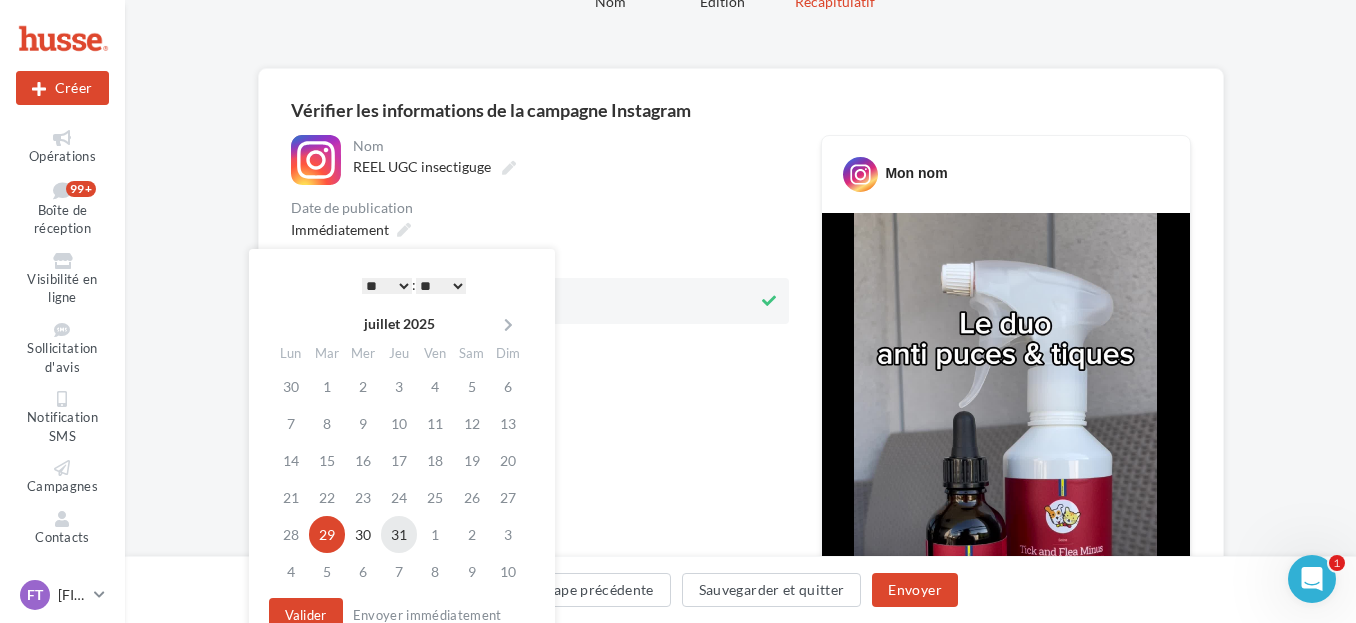 click on "31" at bounding box center [399, 534] 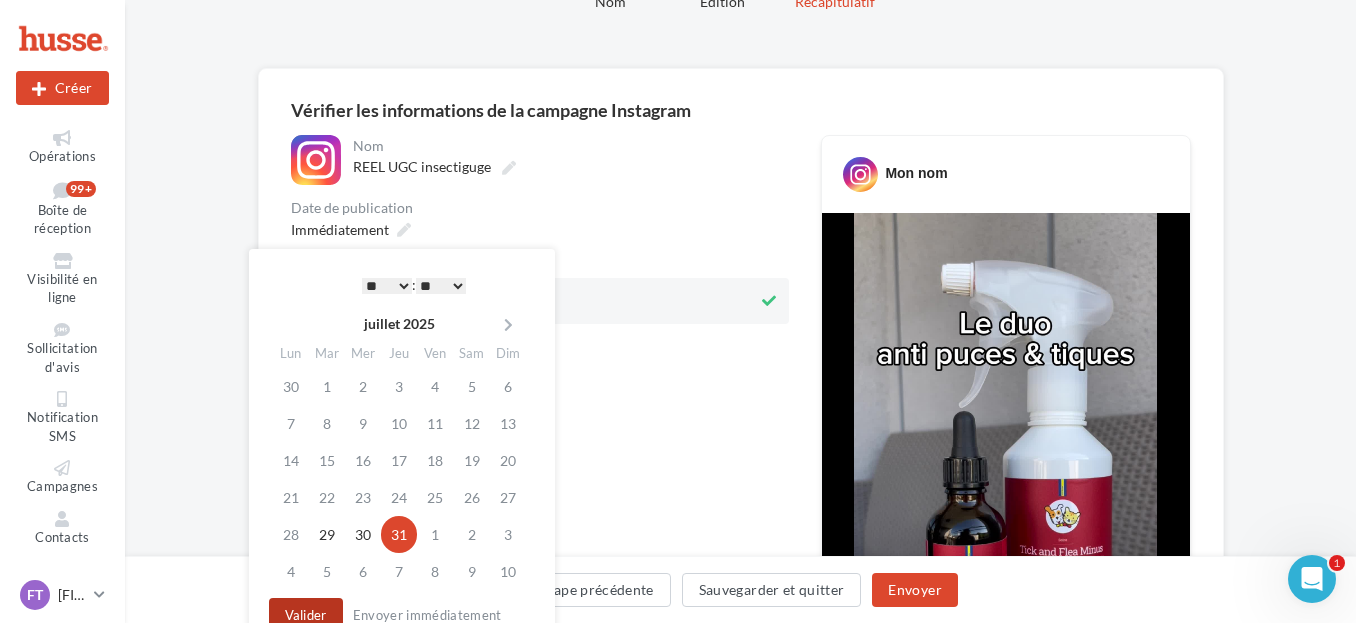 click on "Valider" at bounding box center (306, 615) 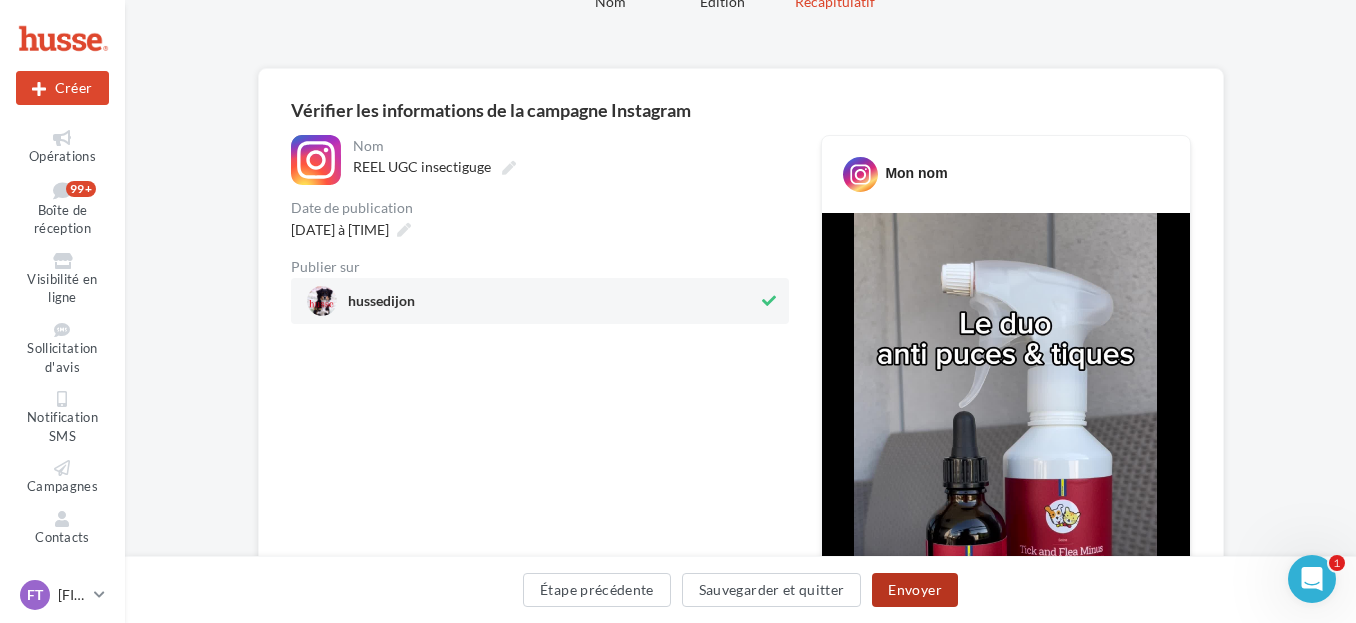 click on "Envoyer" at bounding box center (914, 590) 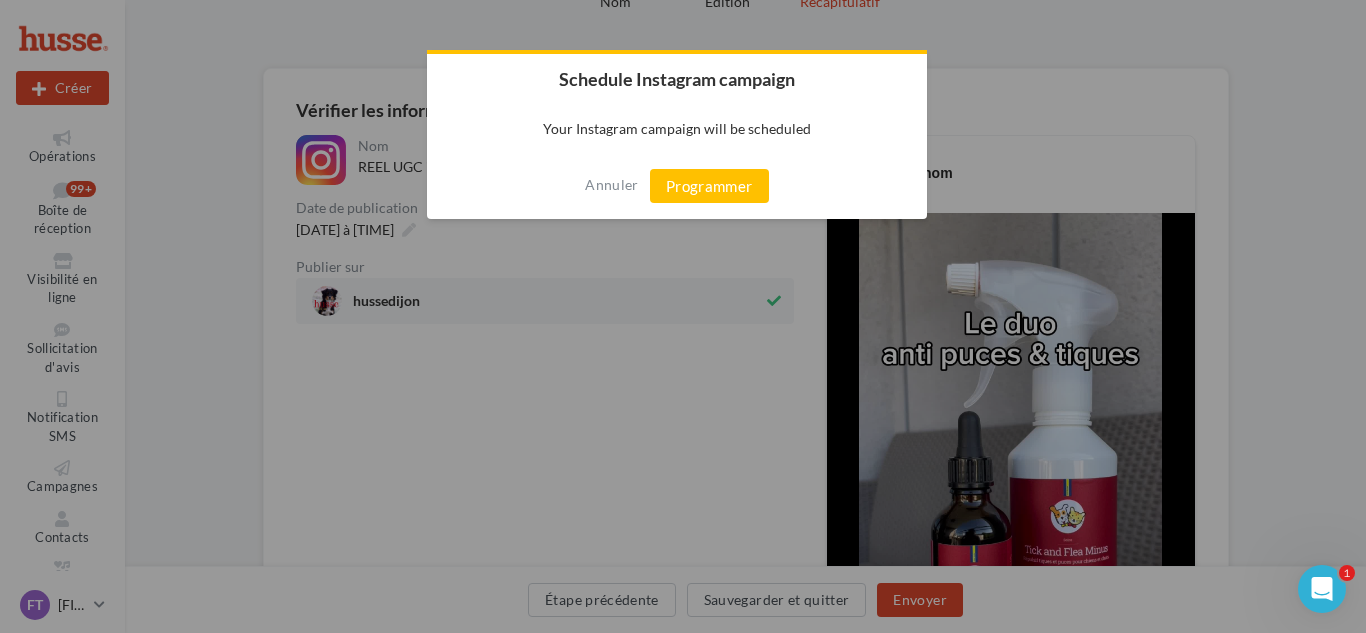click at bounding box center (683, 316) 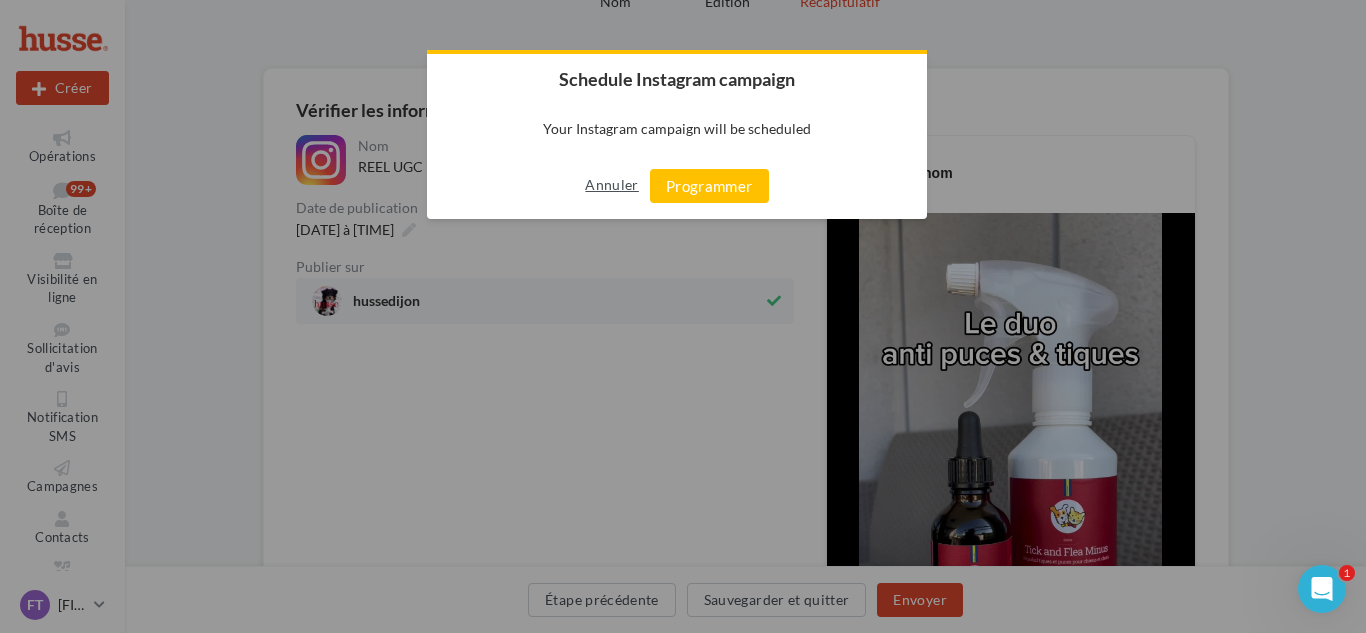click on "Annuler" at bounding box center (611, 185) 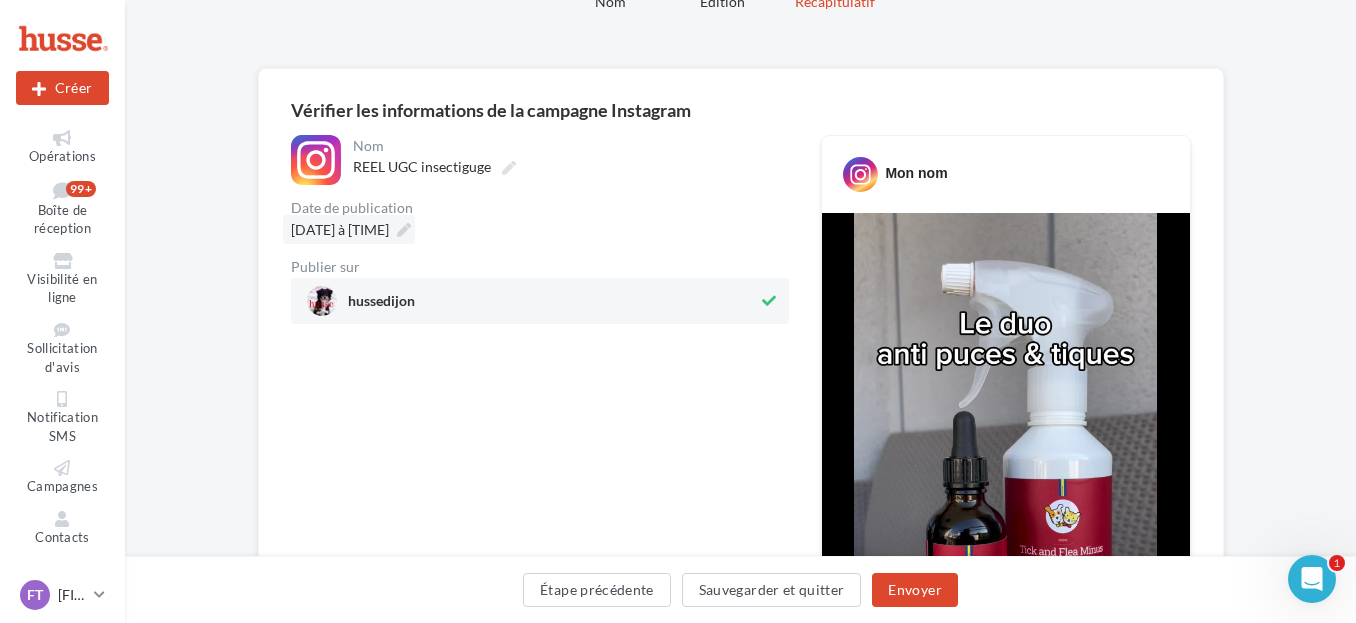click on "31/07/2025 à 17:00" at bounding box center [349, 229] 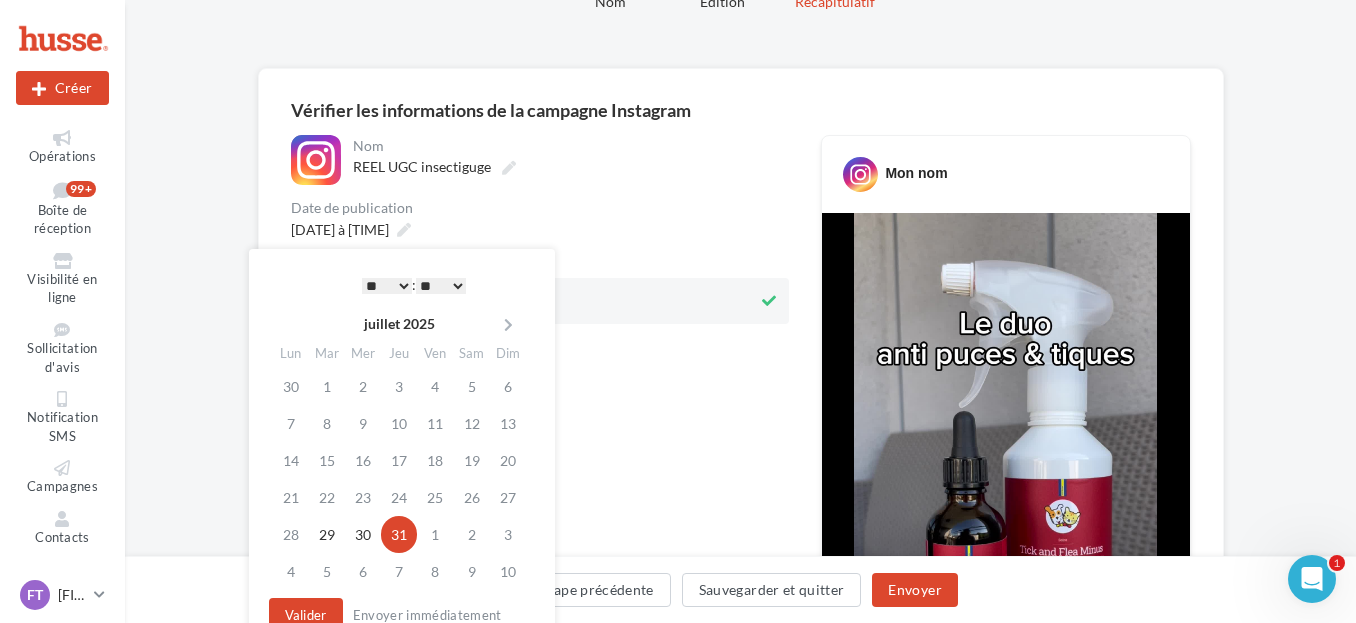 click on "* * * * * * * * * * ** ** ** ** ** ** ** ** ** ** ** ** ** **" at bounding box center (387, 286) 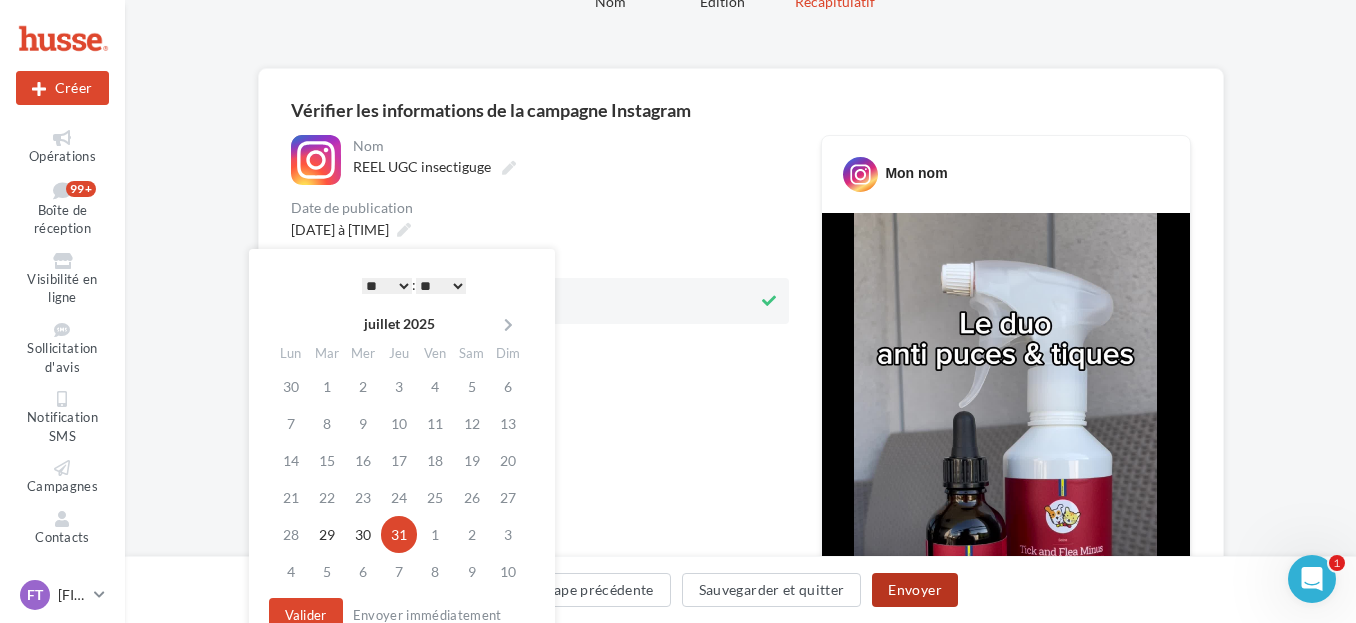 click on "Envoyer" at bounding box center (914, 590) 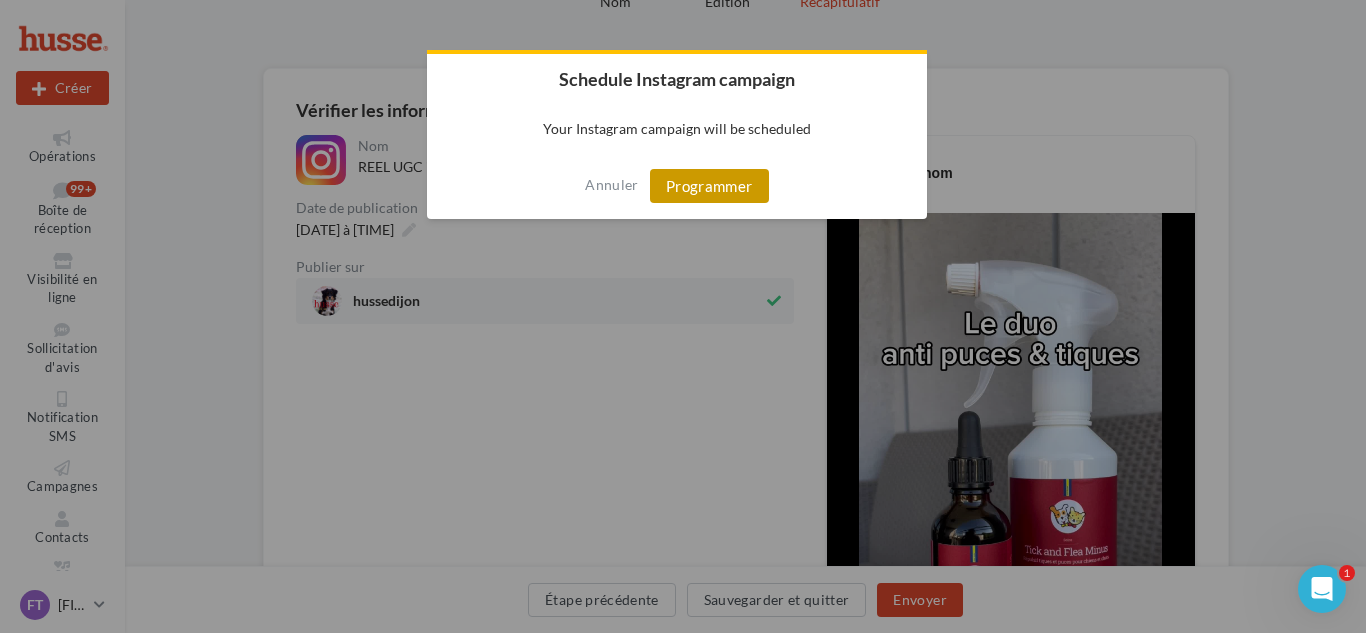 click on "Programmer" at bounding box center [709, 186] 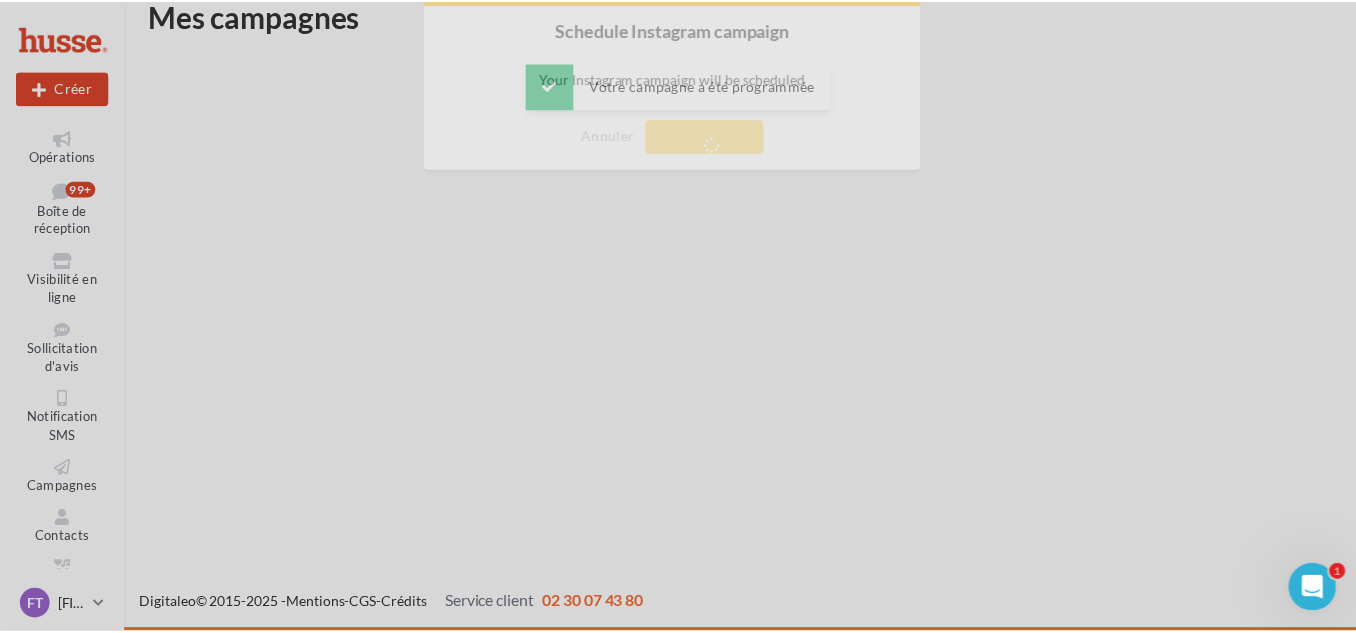 scroll, scrollTop: 32, scrollLeft: 0, axis: vertical 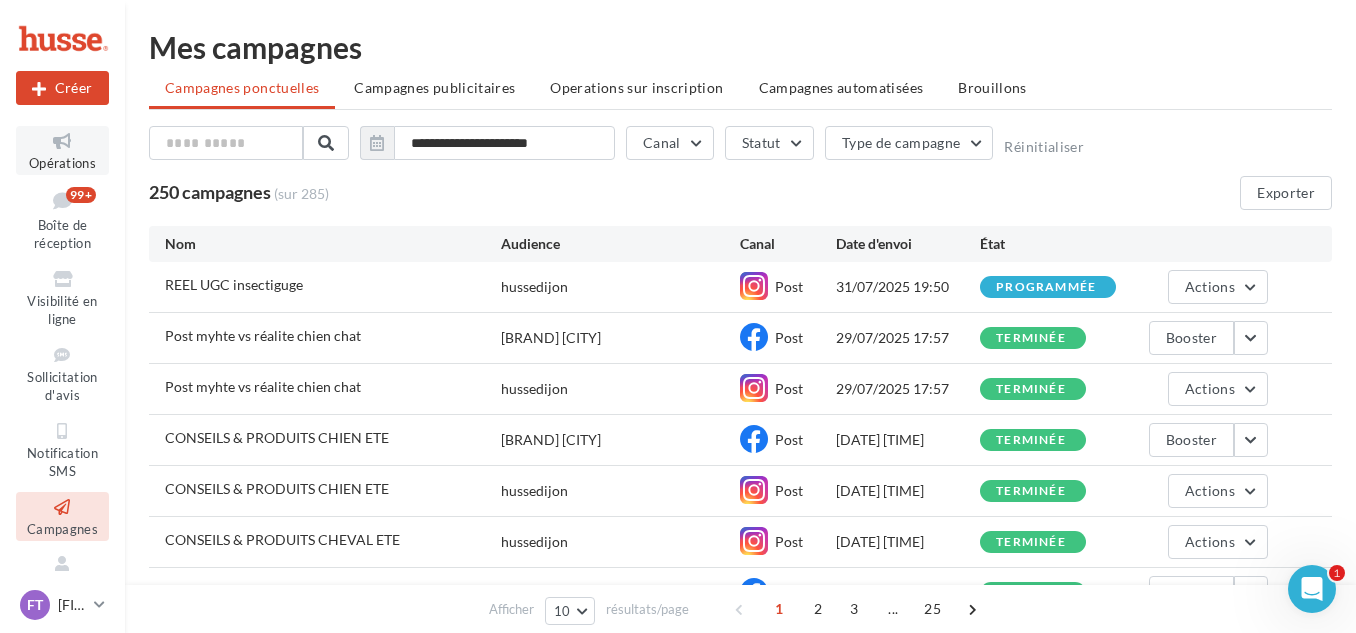 click on "Opérations" at bounding box center [62, 163] 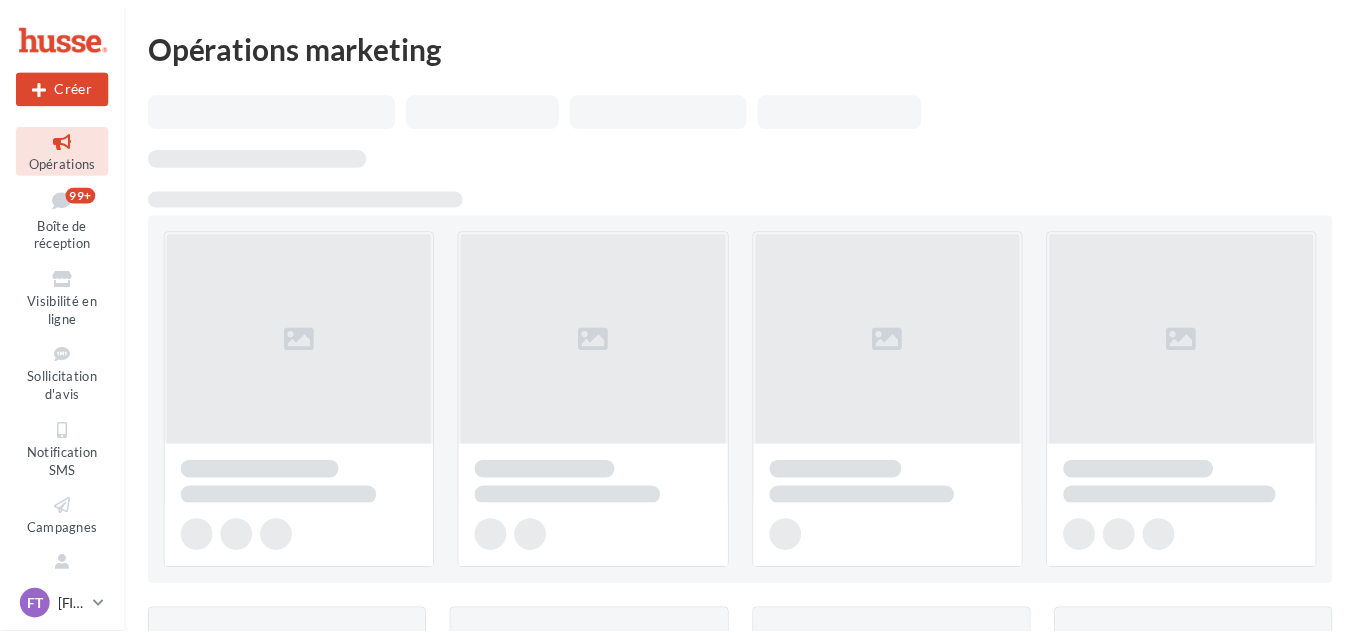 scroll, scrollTop: 0, scrollLeft: 0, axis: both 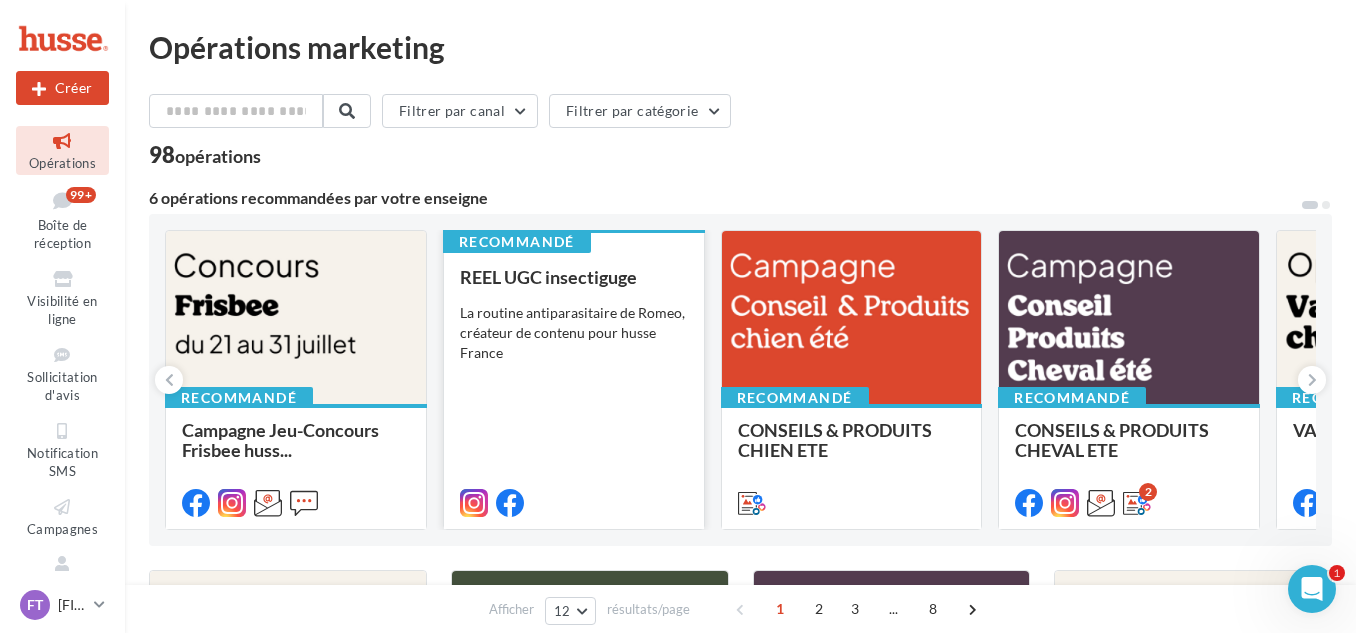 click on "La routine antiparasitaire de Romeo, créateur de contenu pour husse France" at bounding box center [574, 333] 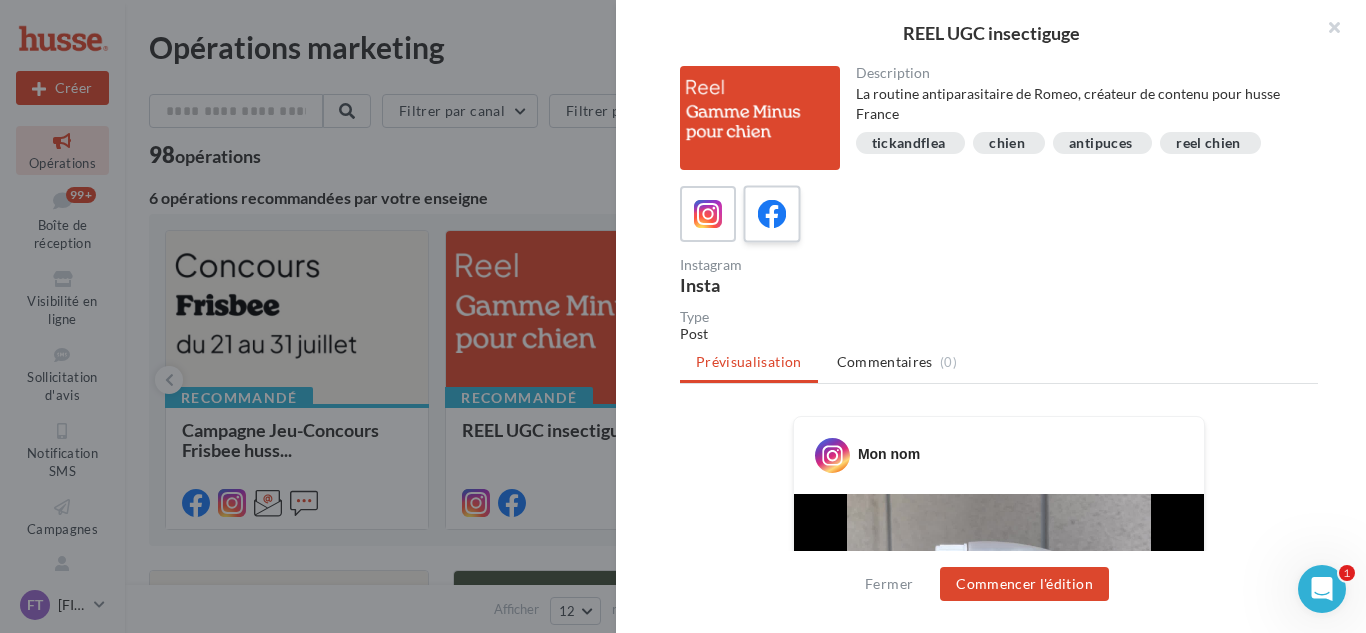 click at bounding box center [772, 214] 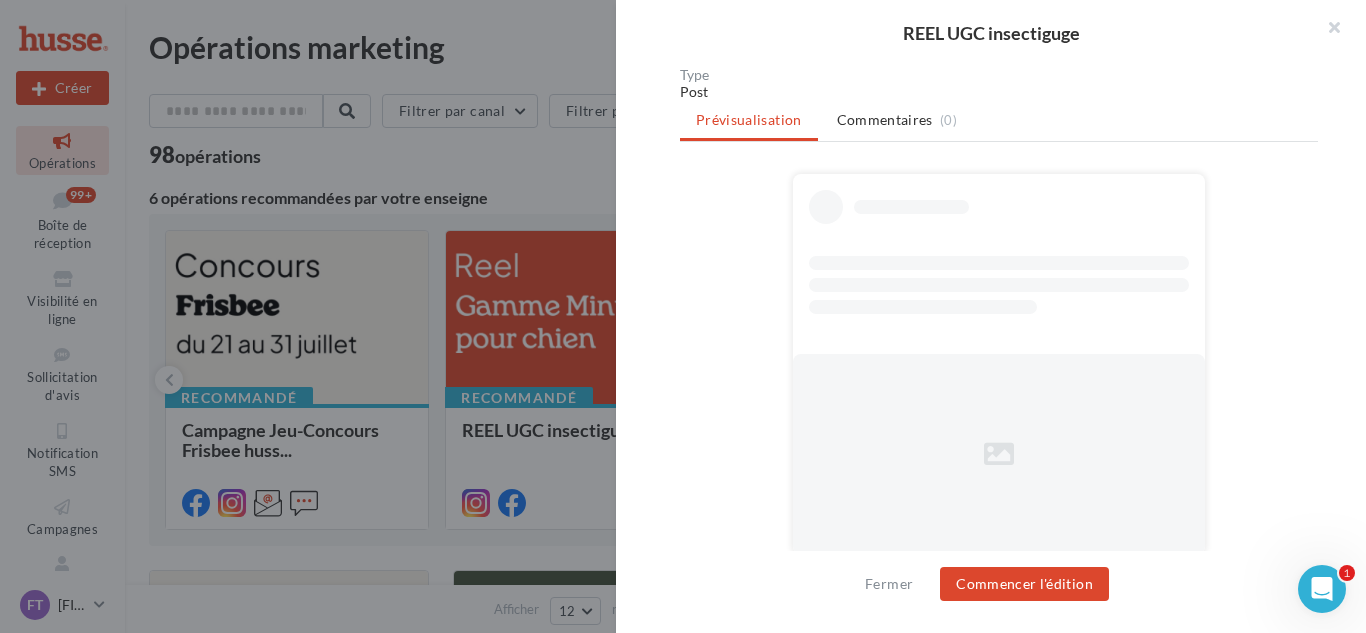 scroll, scrollTop: 243, scrollLeft: 0, axis: vertical 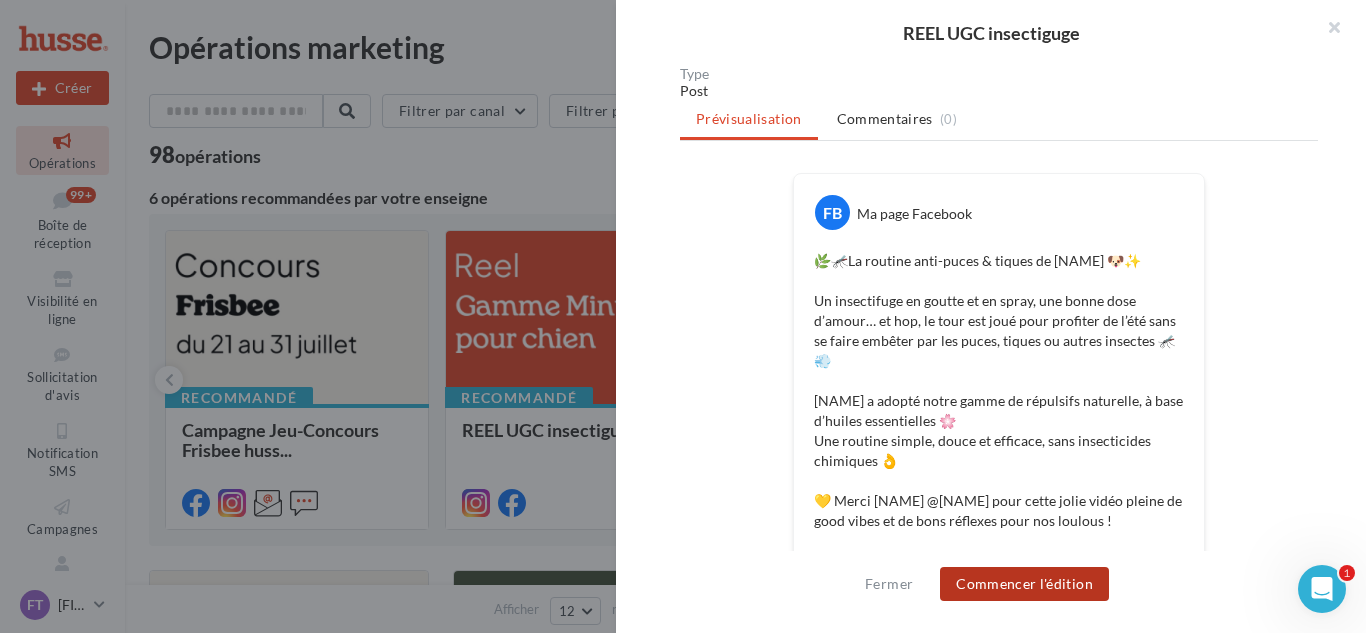 click on "Commencer l'édition" at bounding box center [1024, 584] 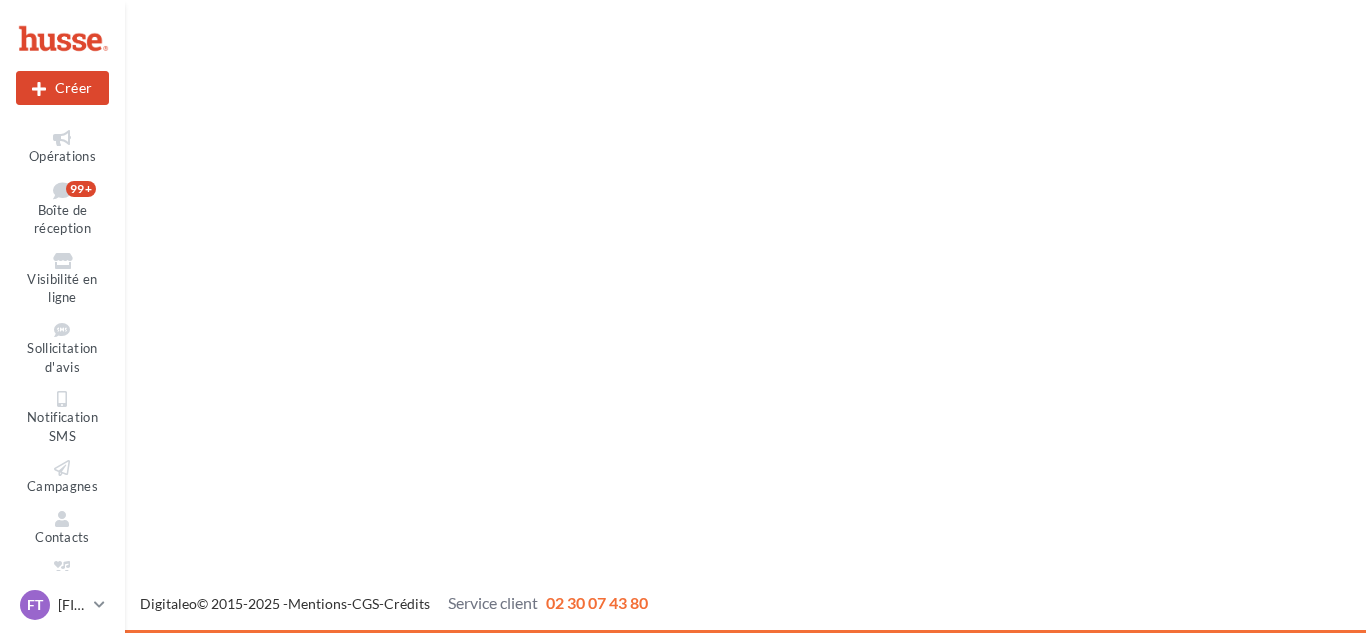 scroll, scrollTop: 0, scrollLeft: 0, axis: both 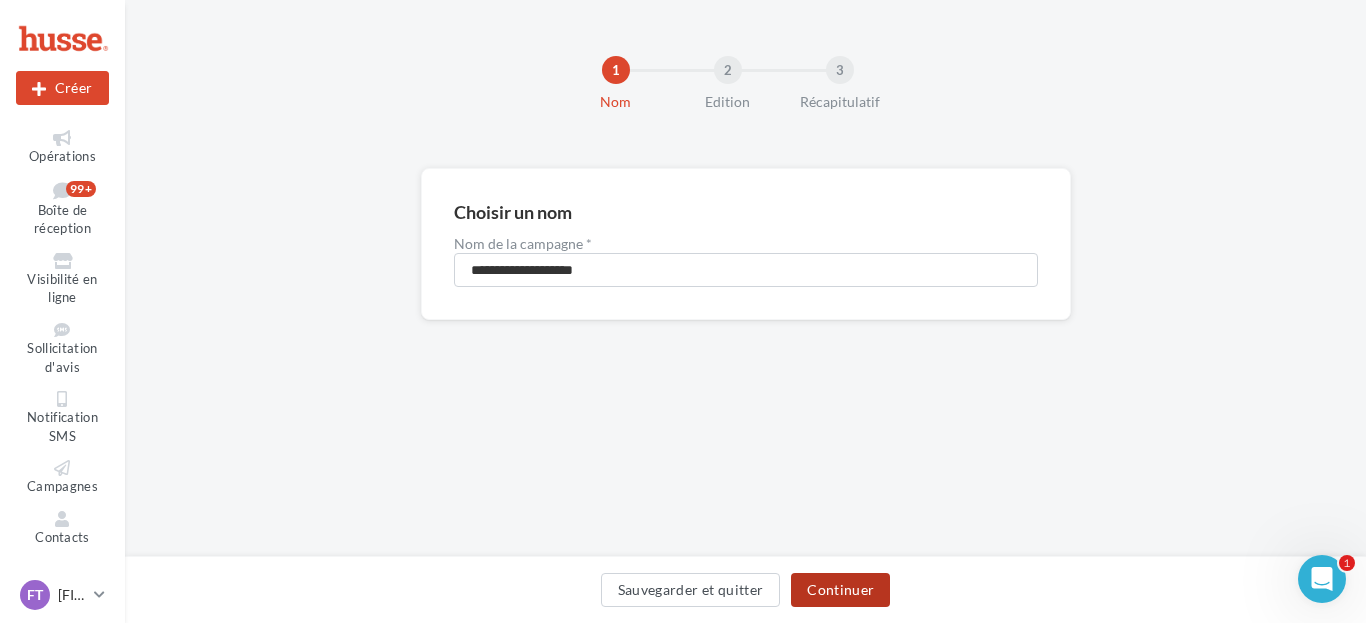 click on "Continuer" at bounding box center (840, 590) 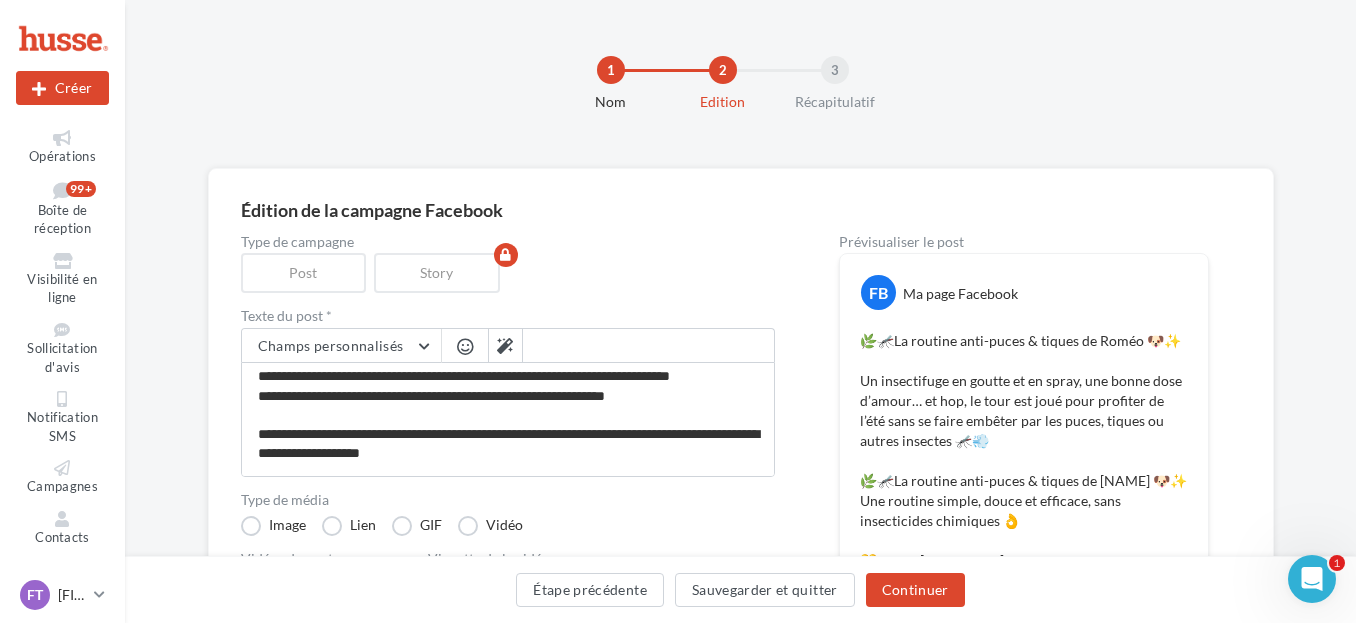 scroll, scrollTop: 250, scrollLeft: 0, axis: vertical 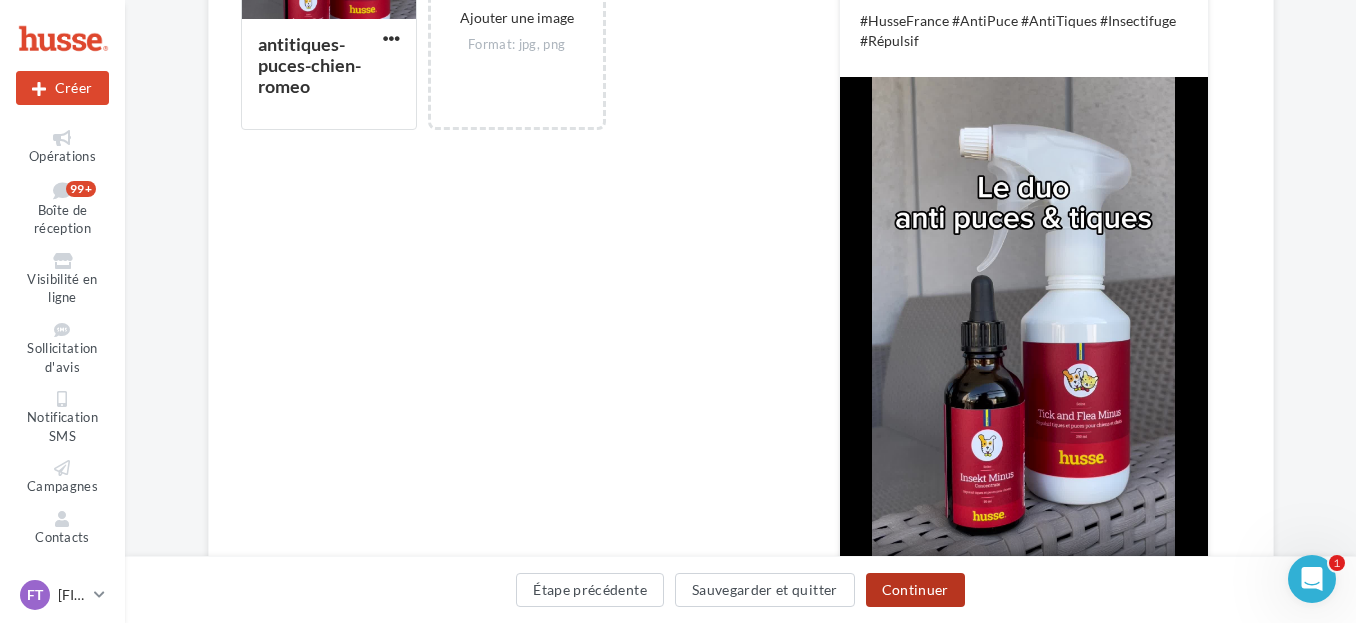 click on "Continuer" at bounding box center (915, 590) 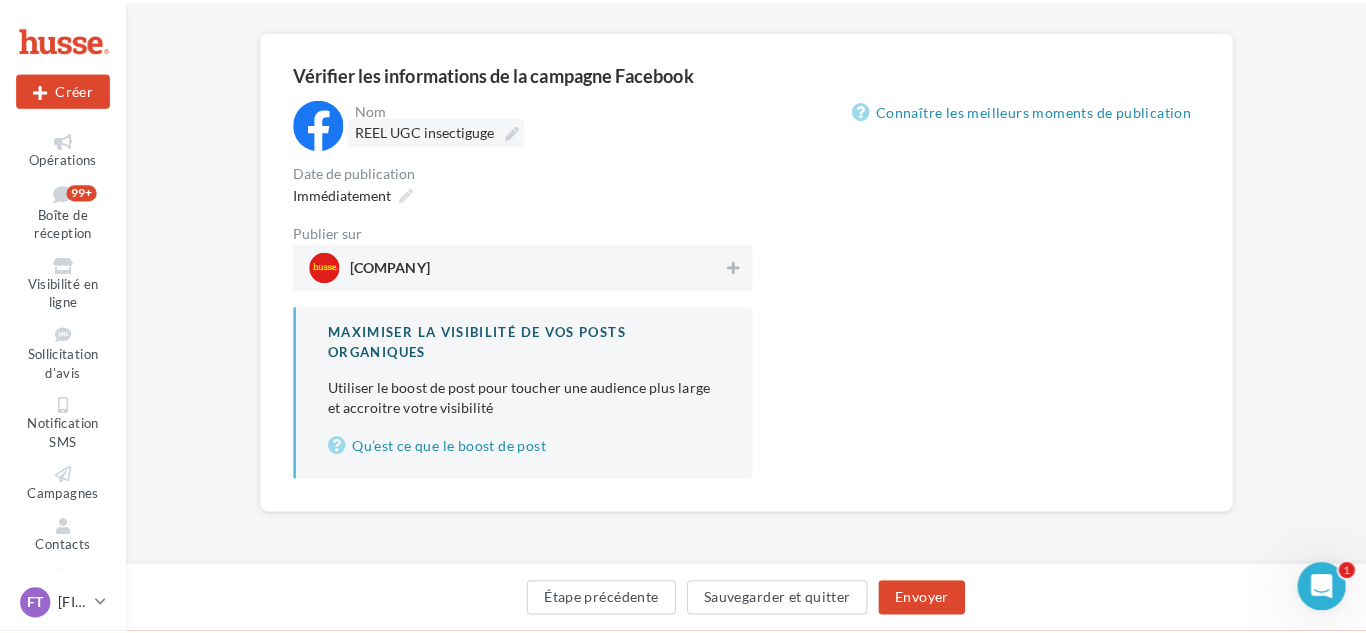 scroll, scrollTop: 138, scrollLeft: 0, axis: vertical 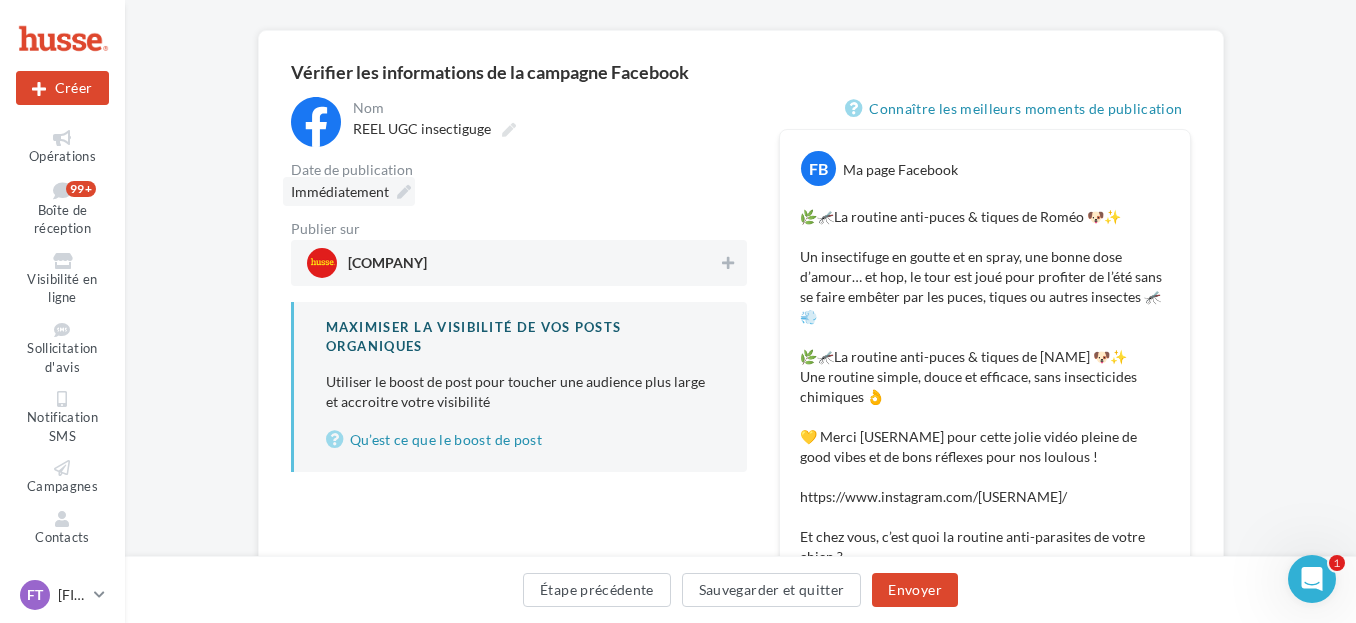 click at bounding box center (404, 192) 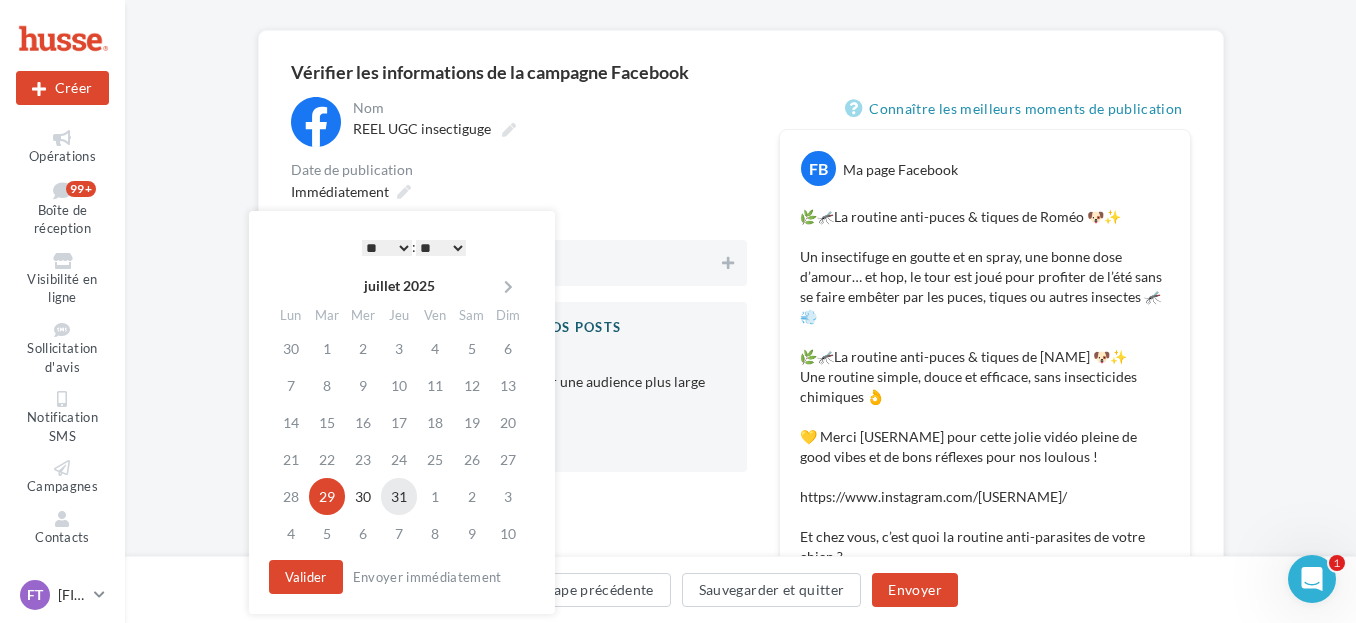 click on "31" at bounding box center [399, 496] 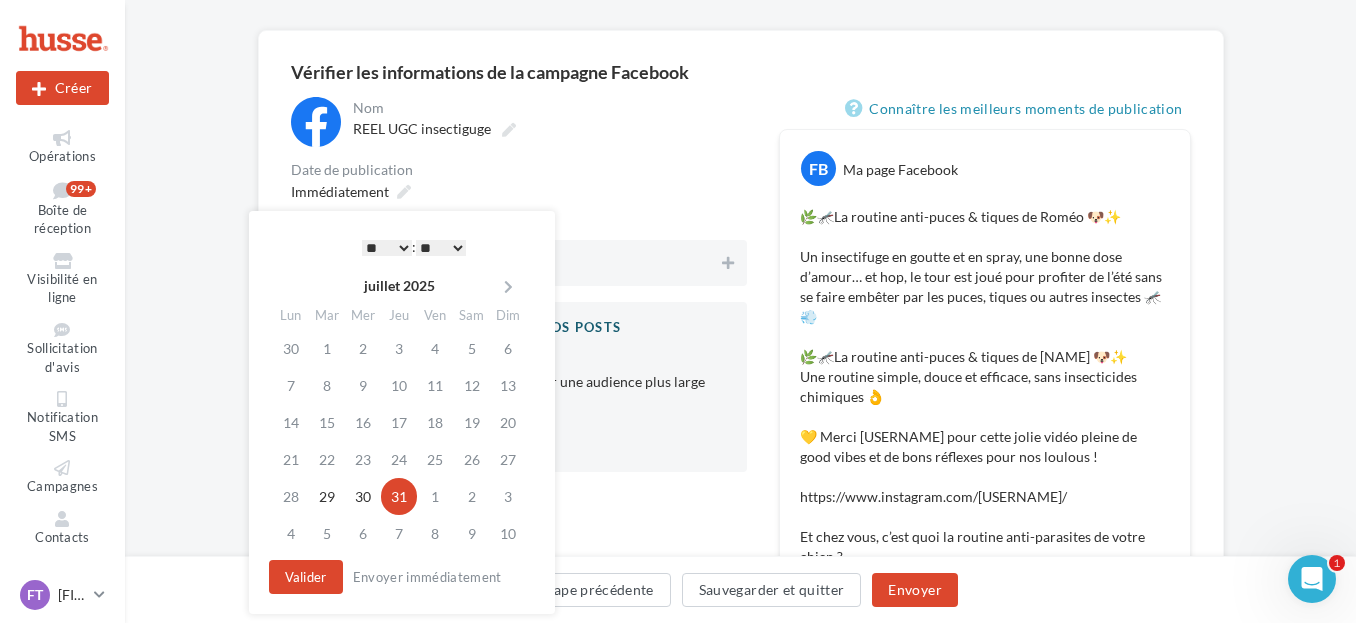 click on "* * * * * * * * * * ** ** ** ** ** ** ** ** ** ** ** ** ** **" at bounding box center [387, 248] 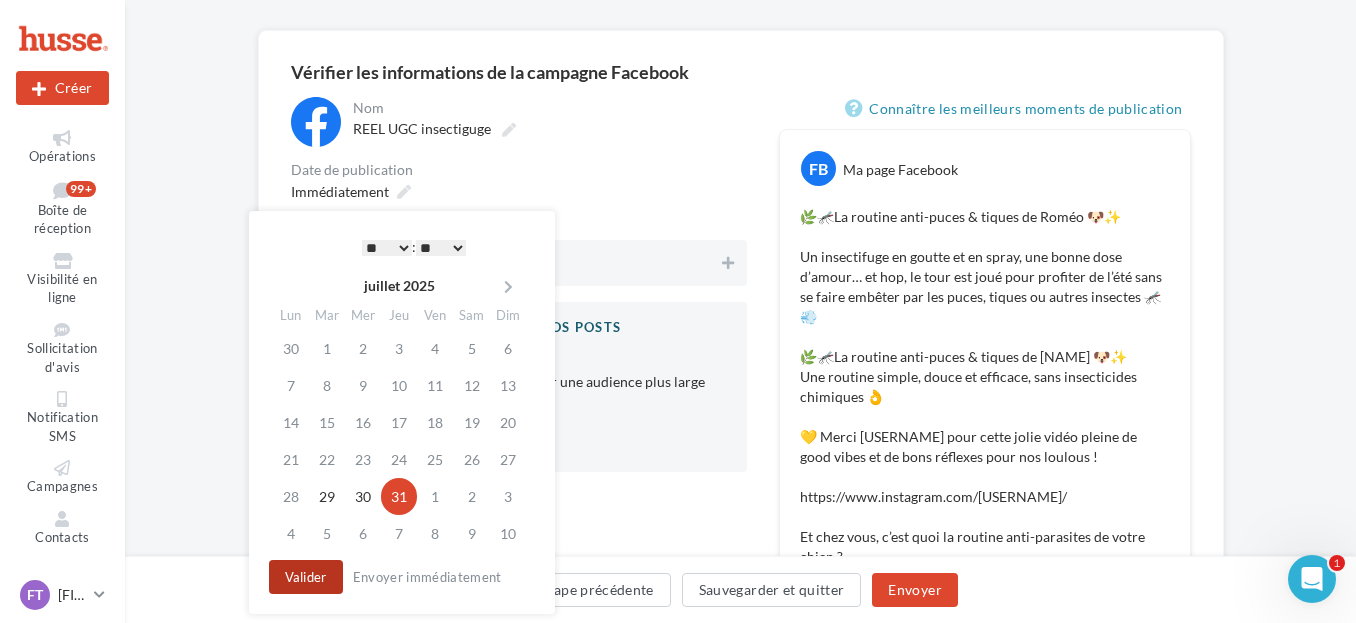 click on "Valider" at bounding box center [306, 577] 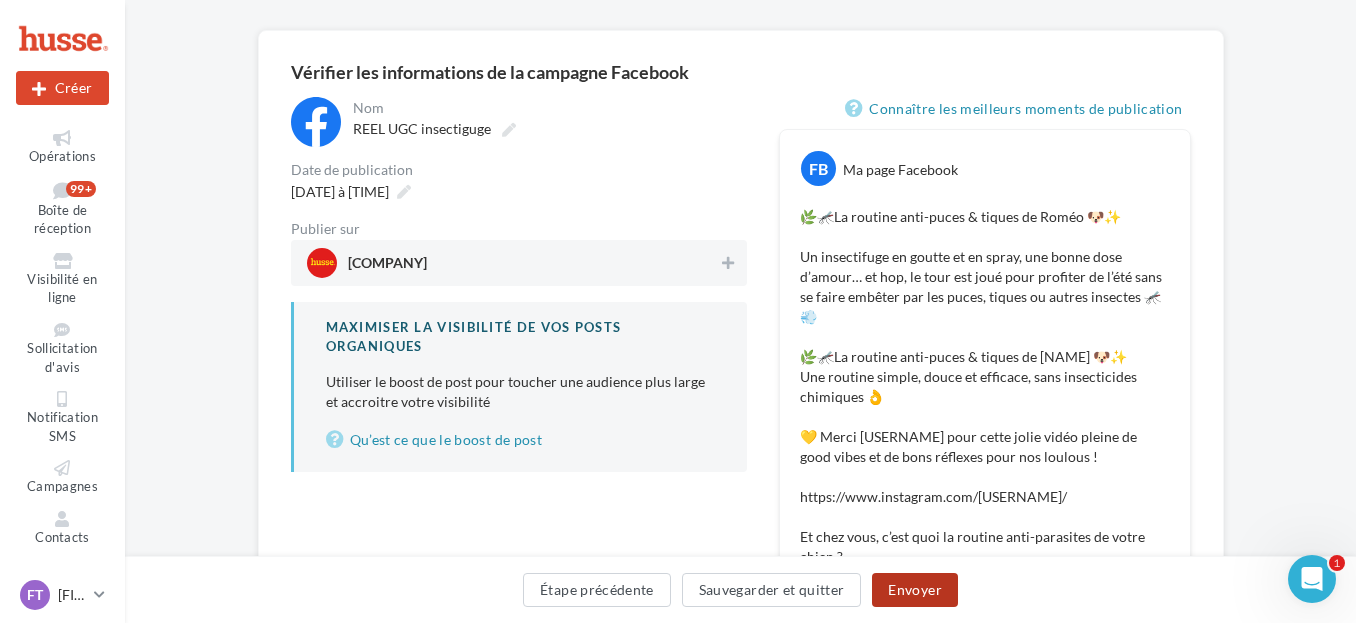 click on "Envoyer" at bounding box center [914, 590] 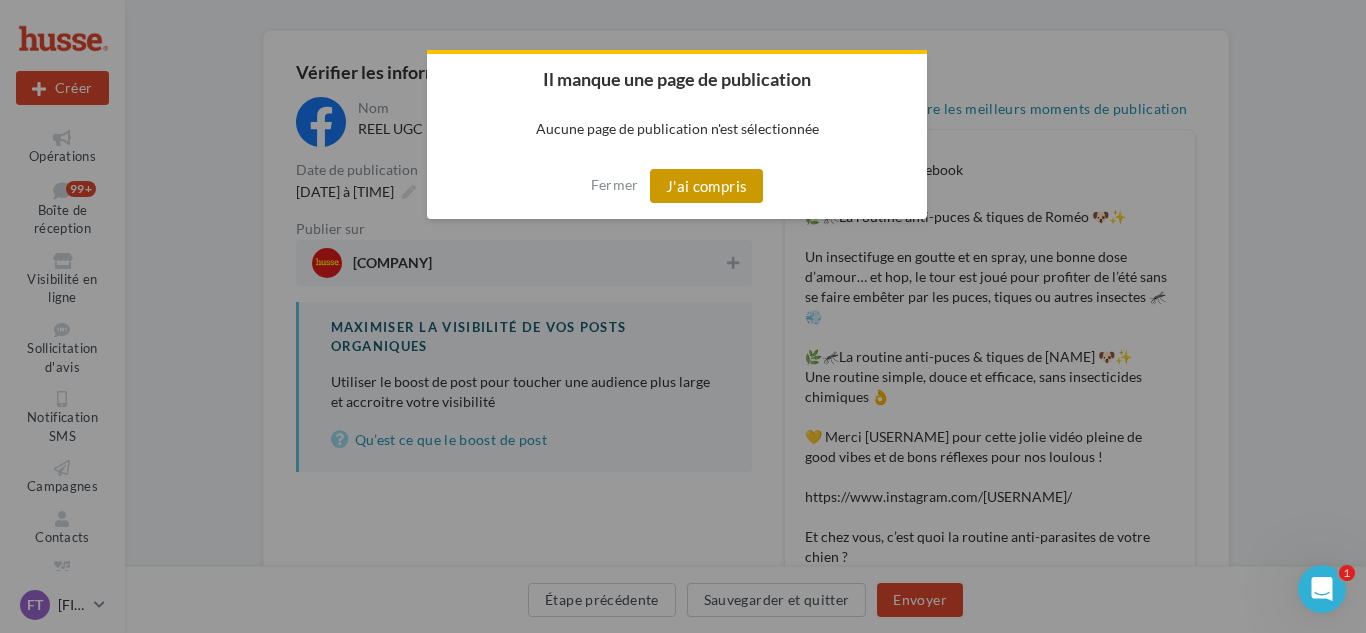 click on "J'ai compris" at bounding box center [707, 186] 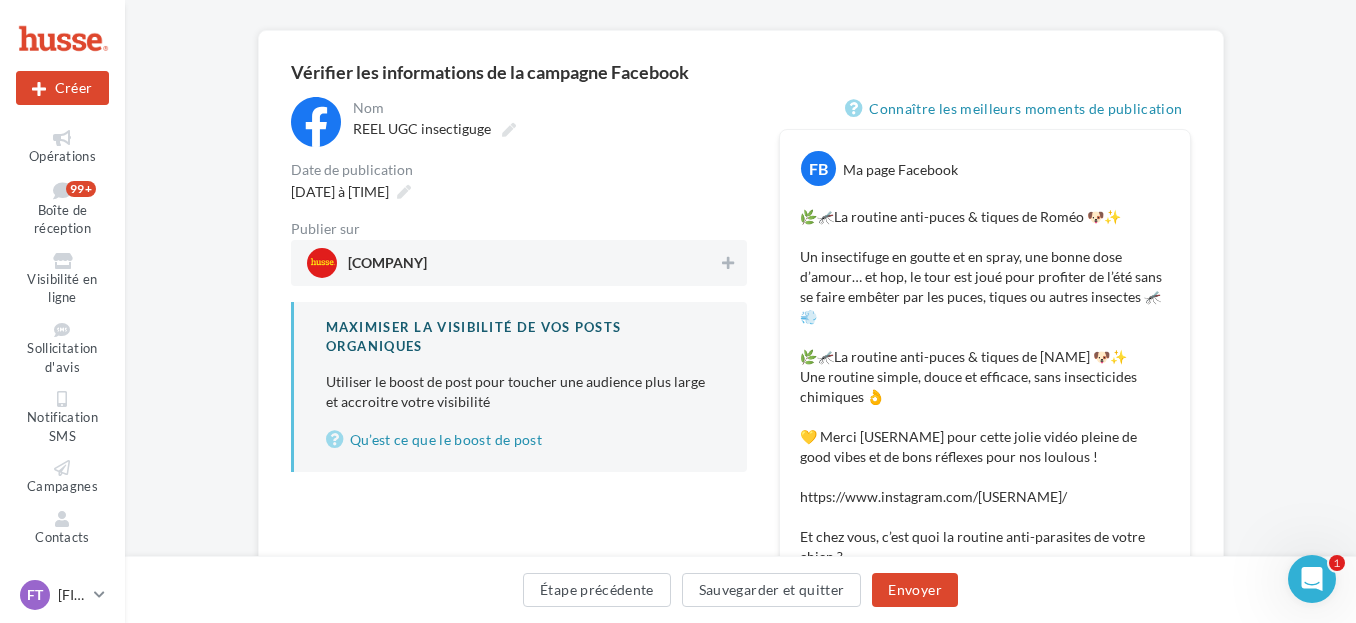 click on "Husse [CITY]" at bounding box center [519, 263] 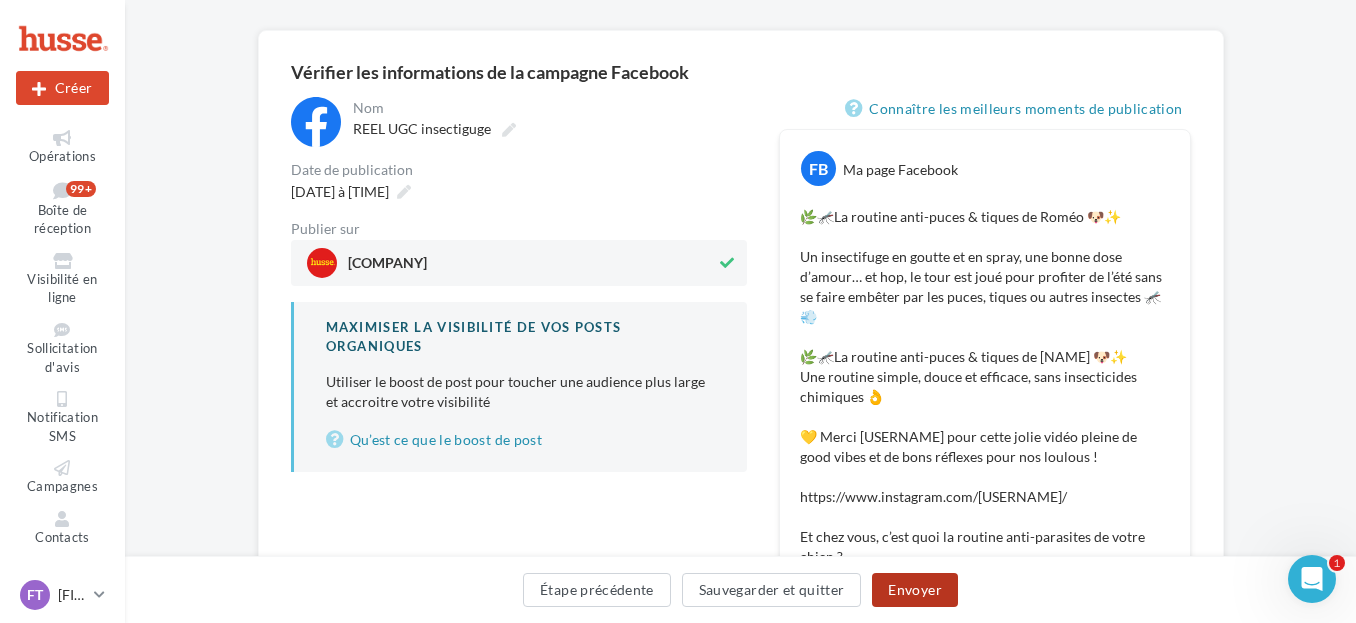 click on "Envoyer" at bounding box center [914, 590] 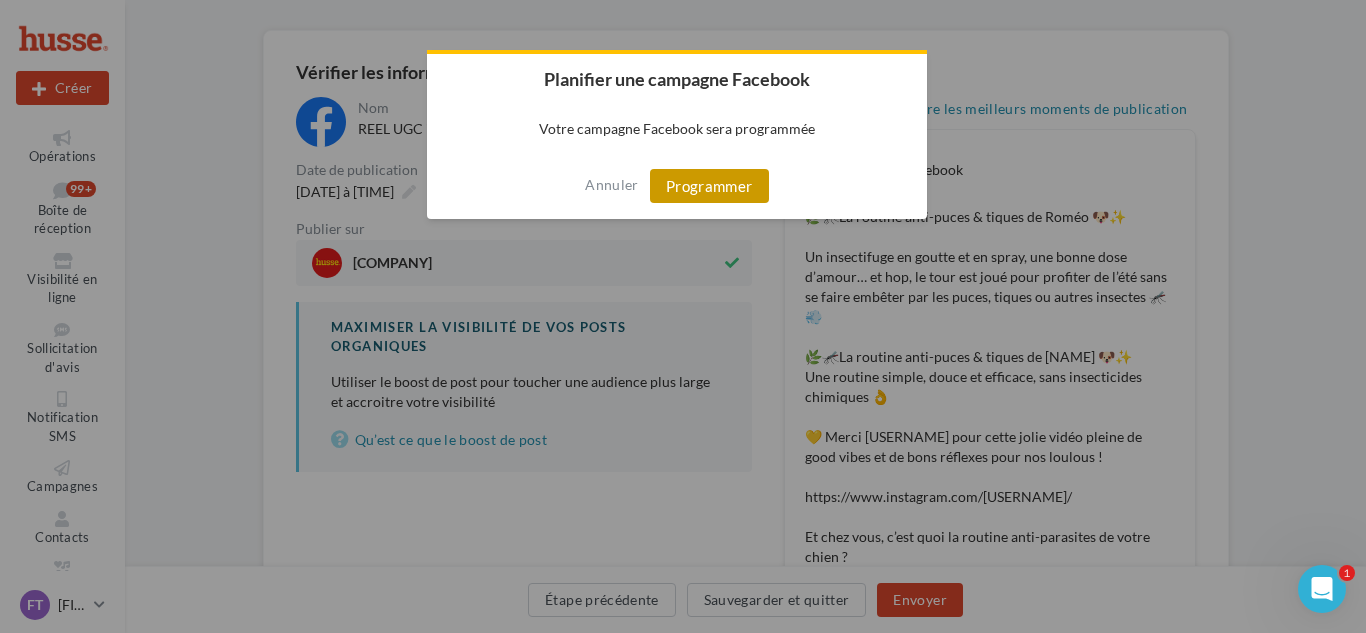 click on "Programmer" at bounding box center (709, 186) 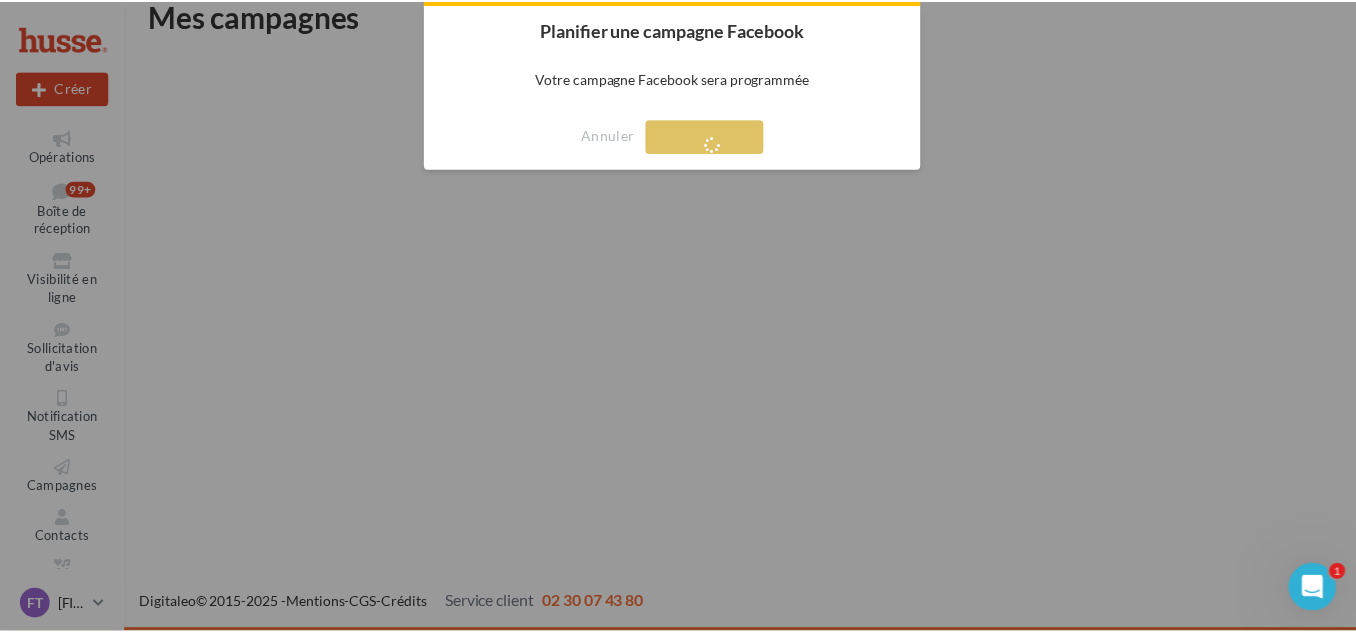 scroll, scrollTop: 32, scrollLeft: 0, axis: vertical 